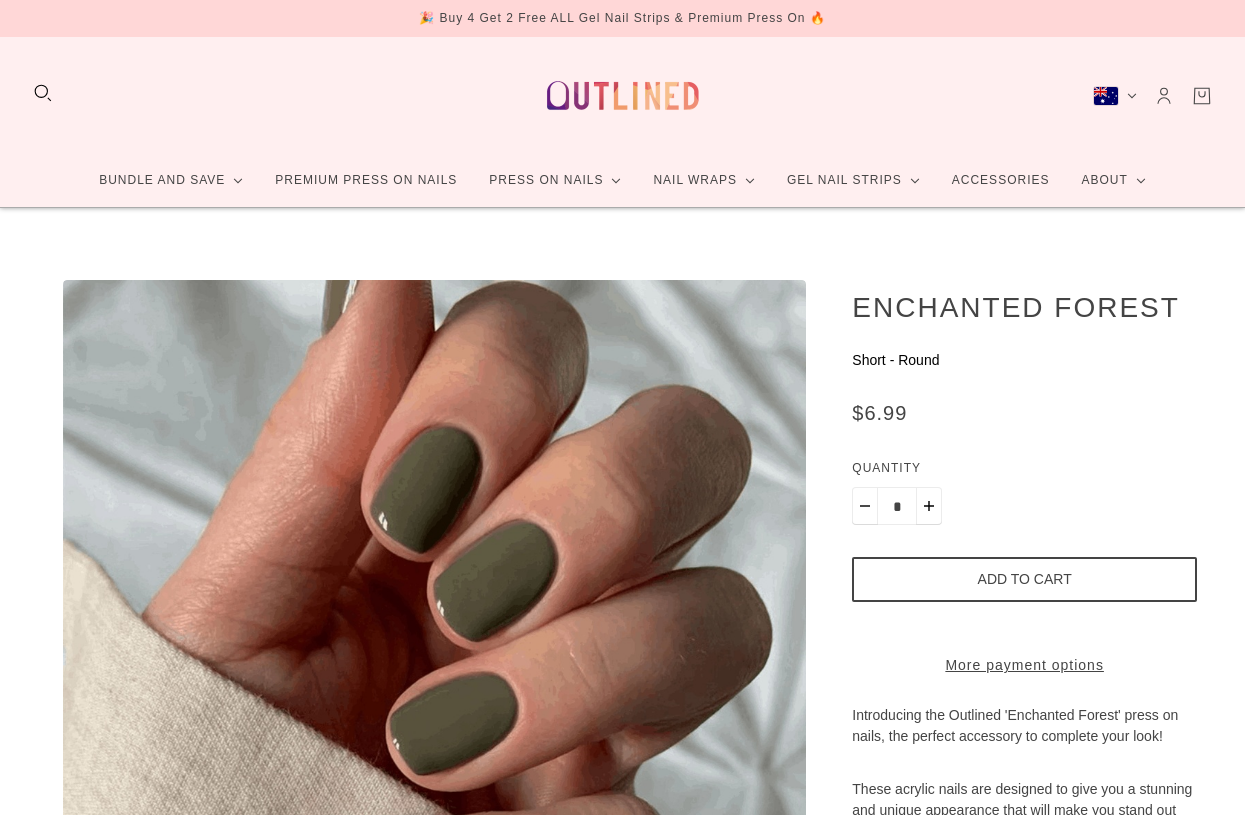 scroll, scrollTop: 13, scrollLeft: 0, axis: vertical 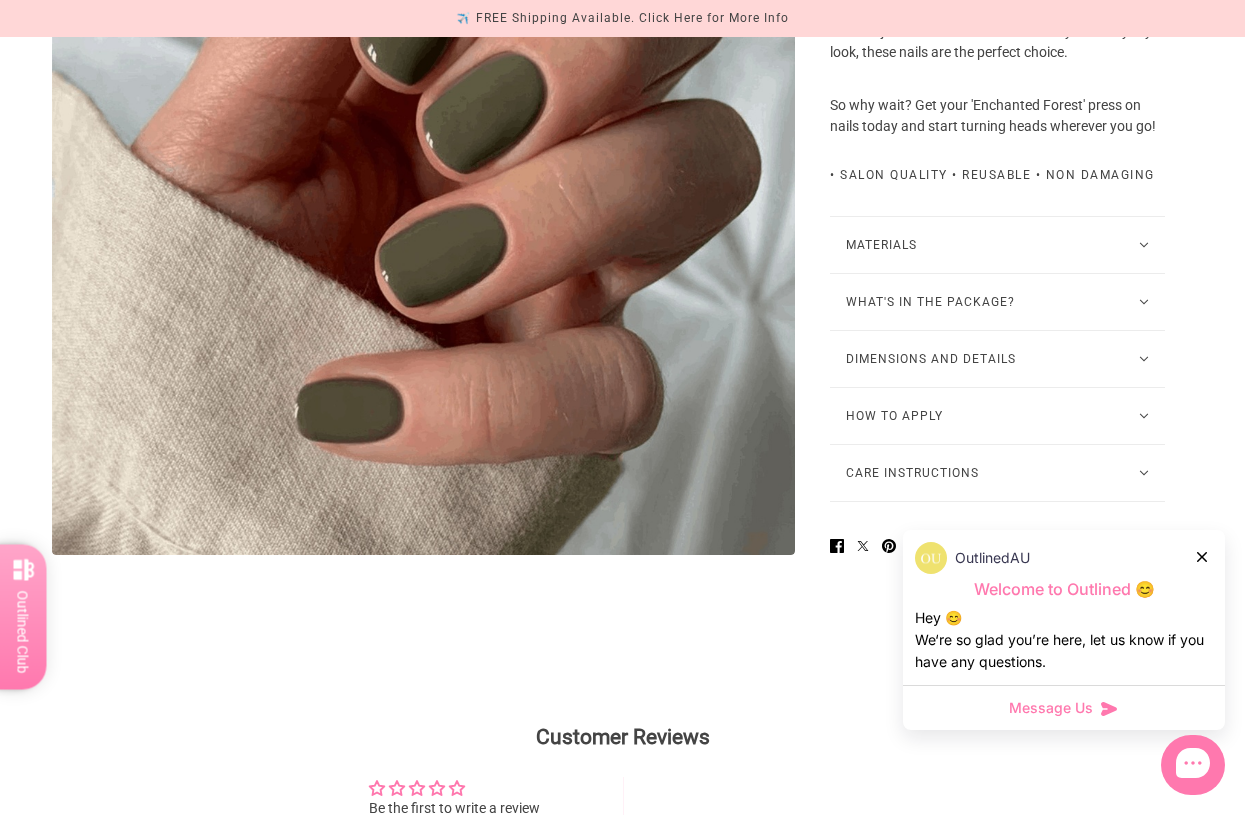 click on "OutlinedAU" at bounding box center (1064, 558) 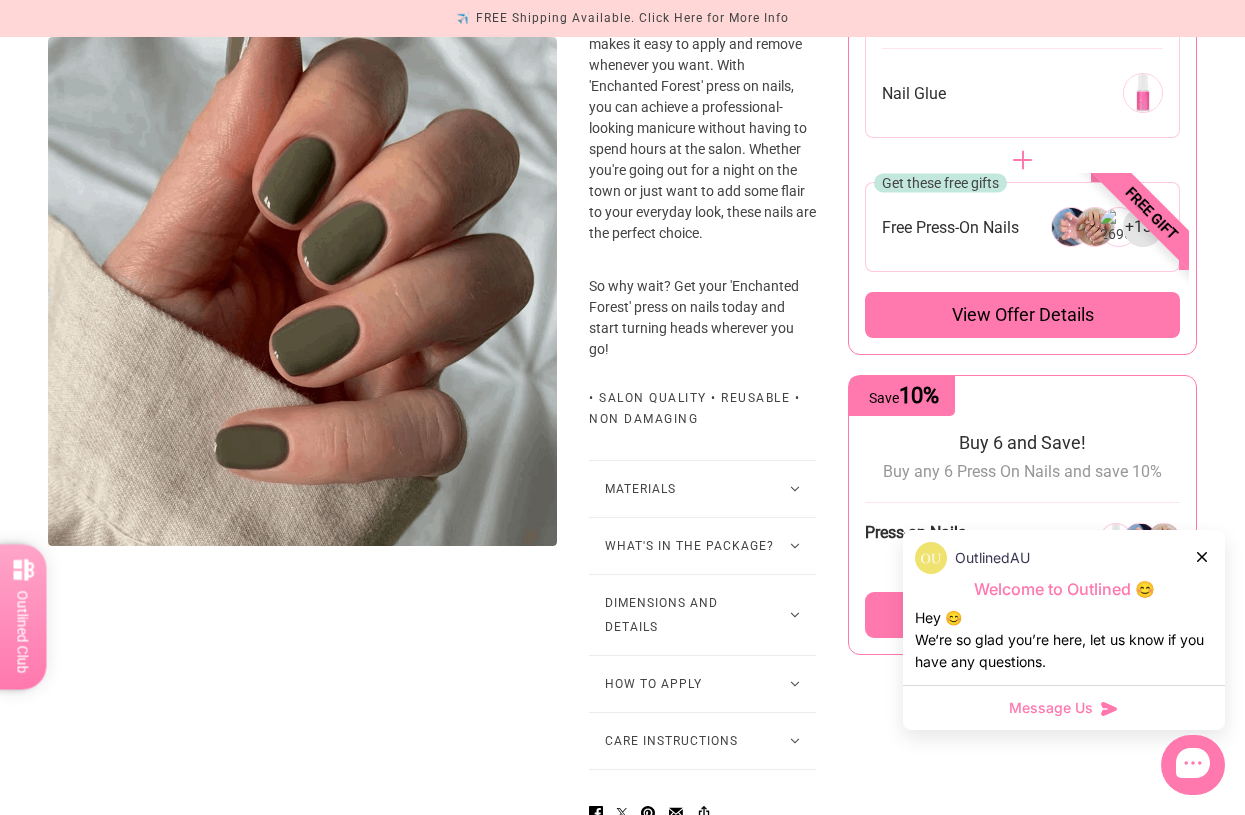 click on "OutlinedAU
Welcome to Outlined 😊
Hey  😊  We‘re so glad you’re here, let us know if you have any questions." at bounding box center [1064, 607] 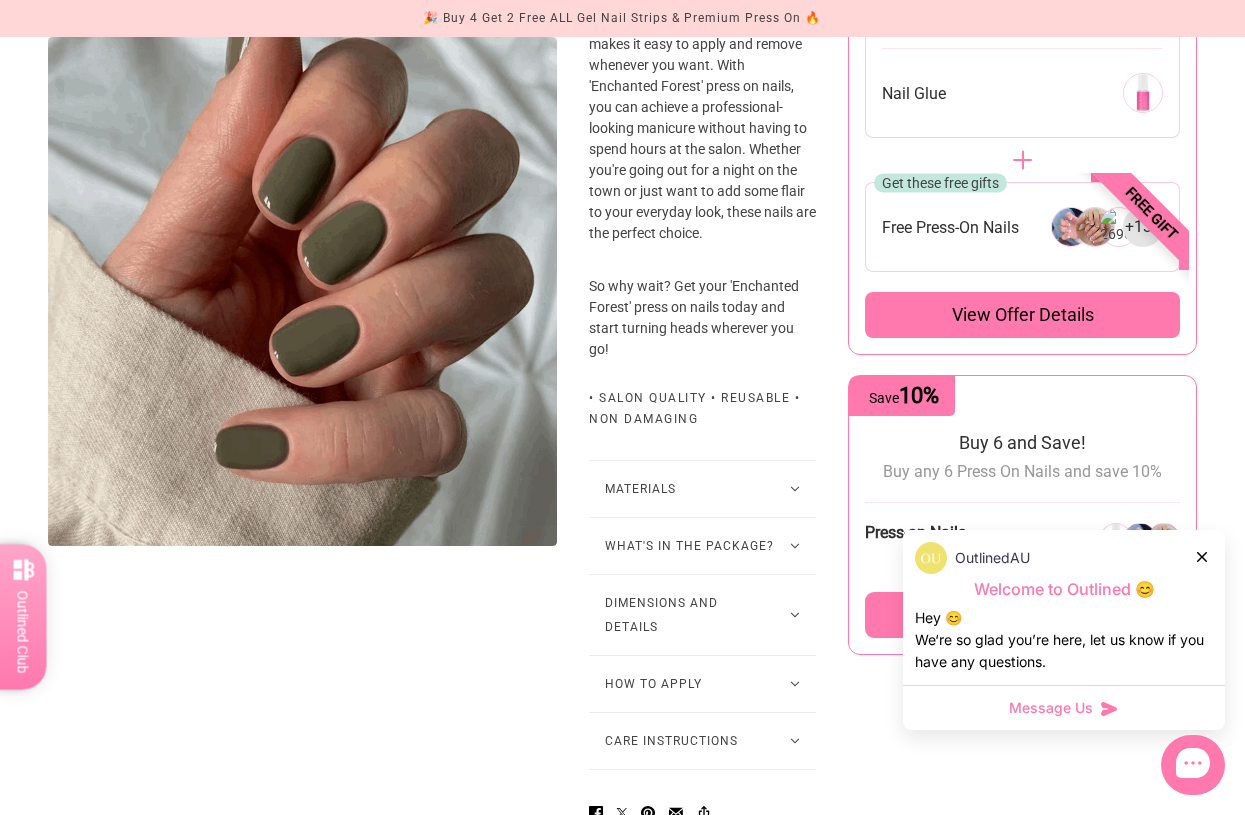 click on "OutlinedAU
Welcome to Outlined 😊
Hey  😊  We‘re so glad you’re here, let us know if you have any questions." at bounding box center [1064, 607] 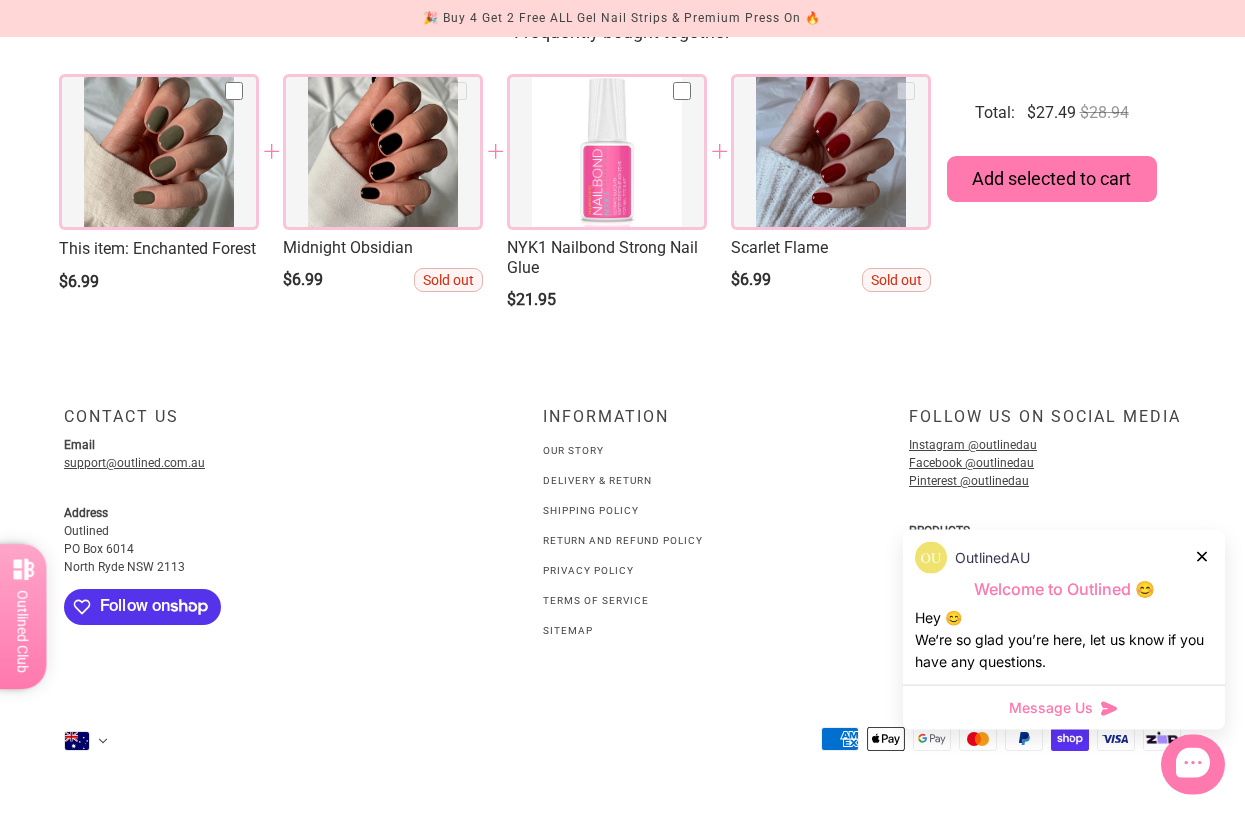scroll, scrollTop: 2762, scrollLeft: 0, axis: vertical 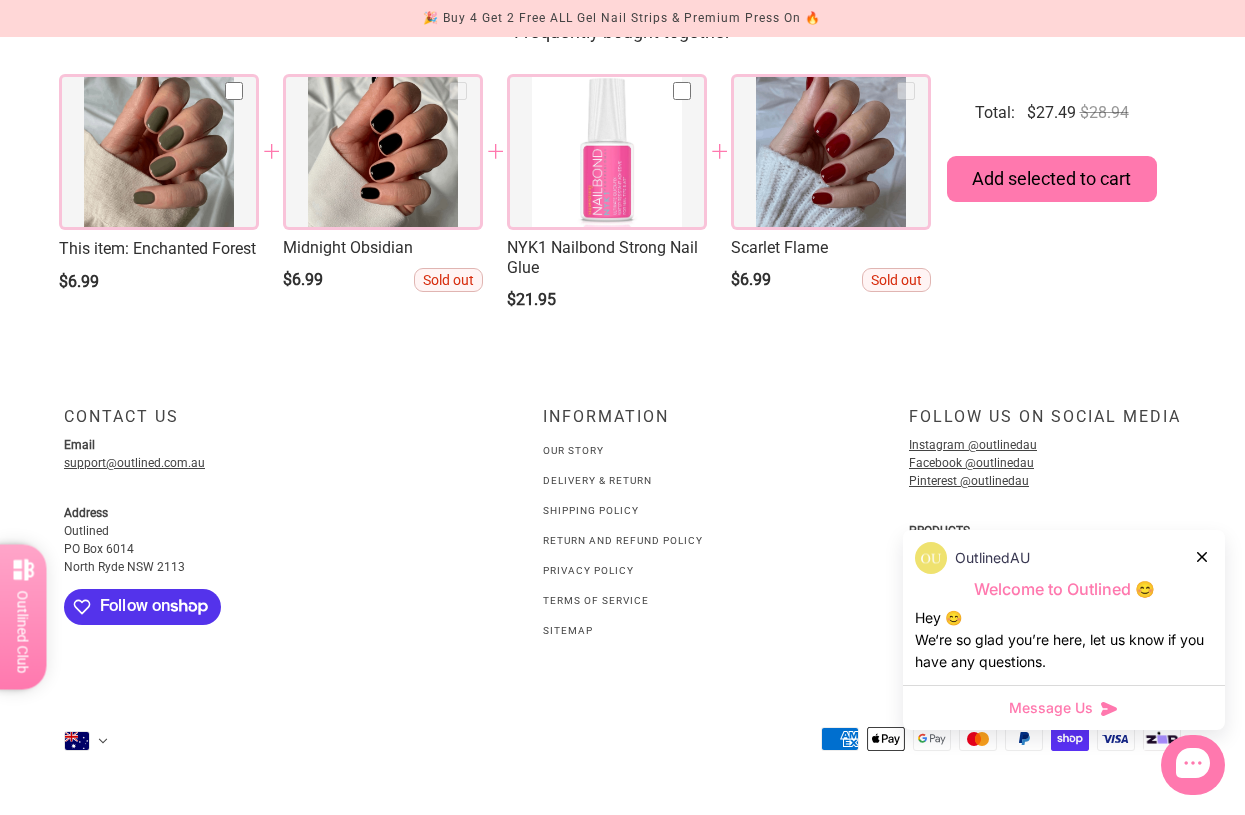 click at bounding box center [1203, 556] 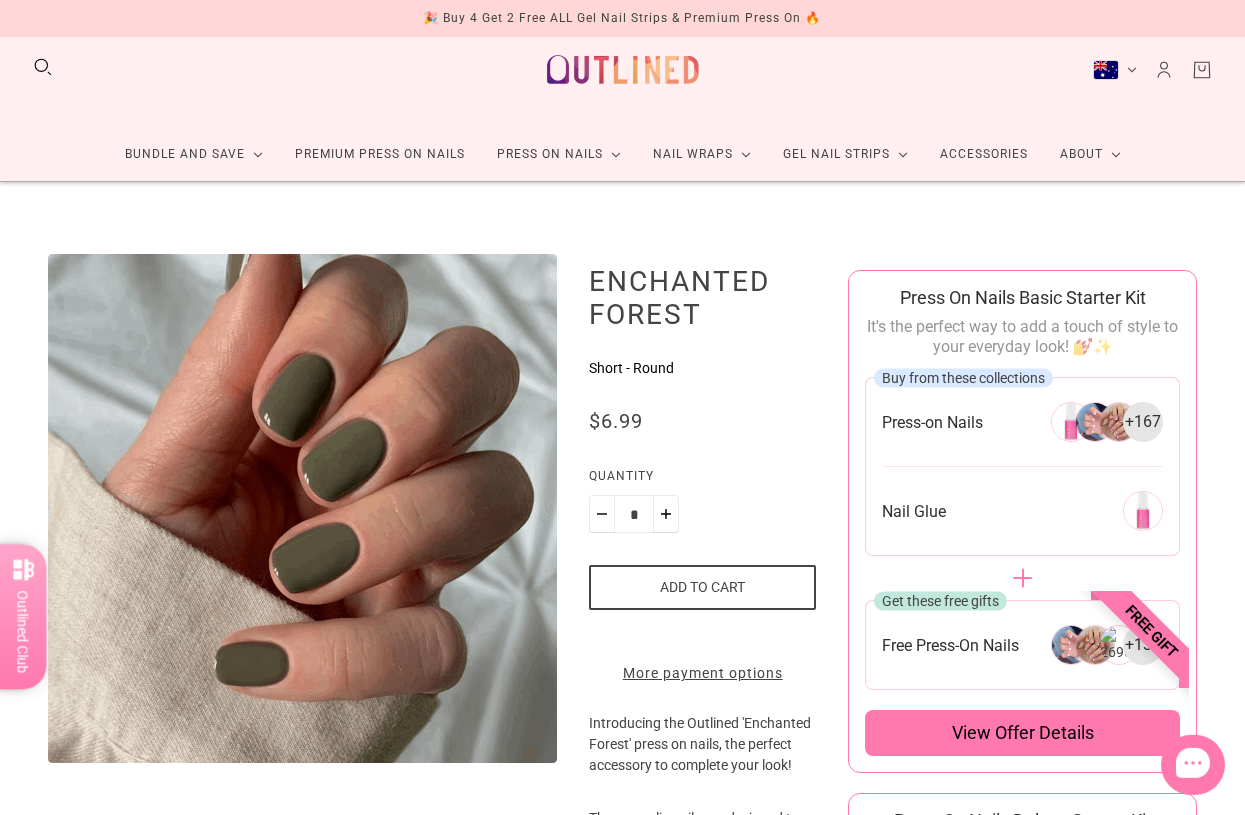 scroll, scrollTop: 0, scrollLeft: 0, axis: both 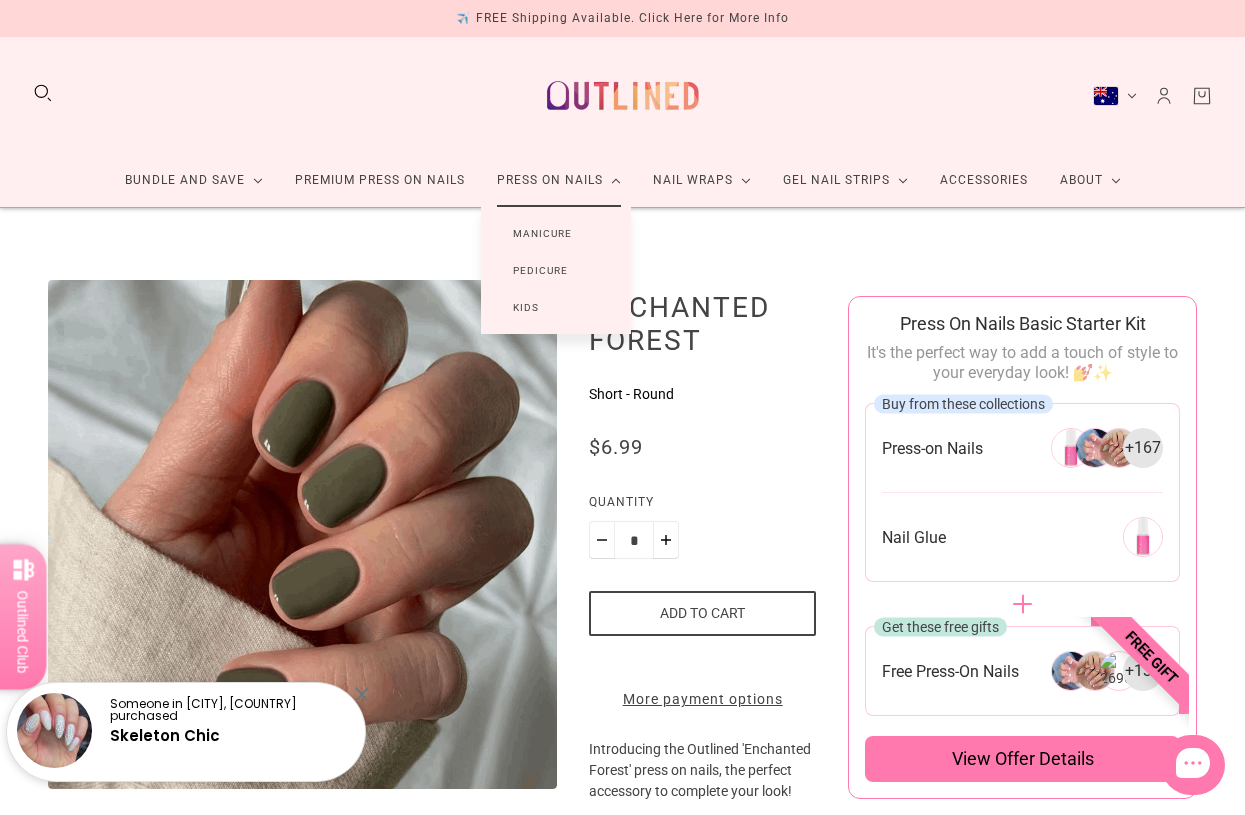 click on "Manicure" at bounding box center (542, 233) 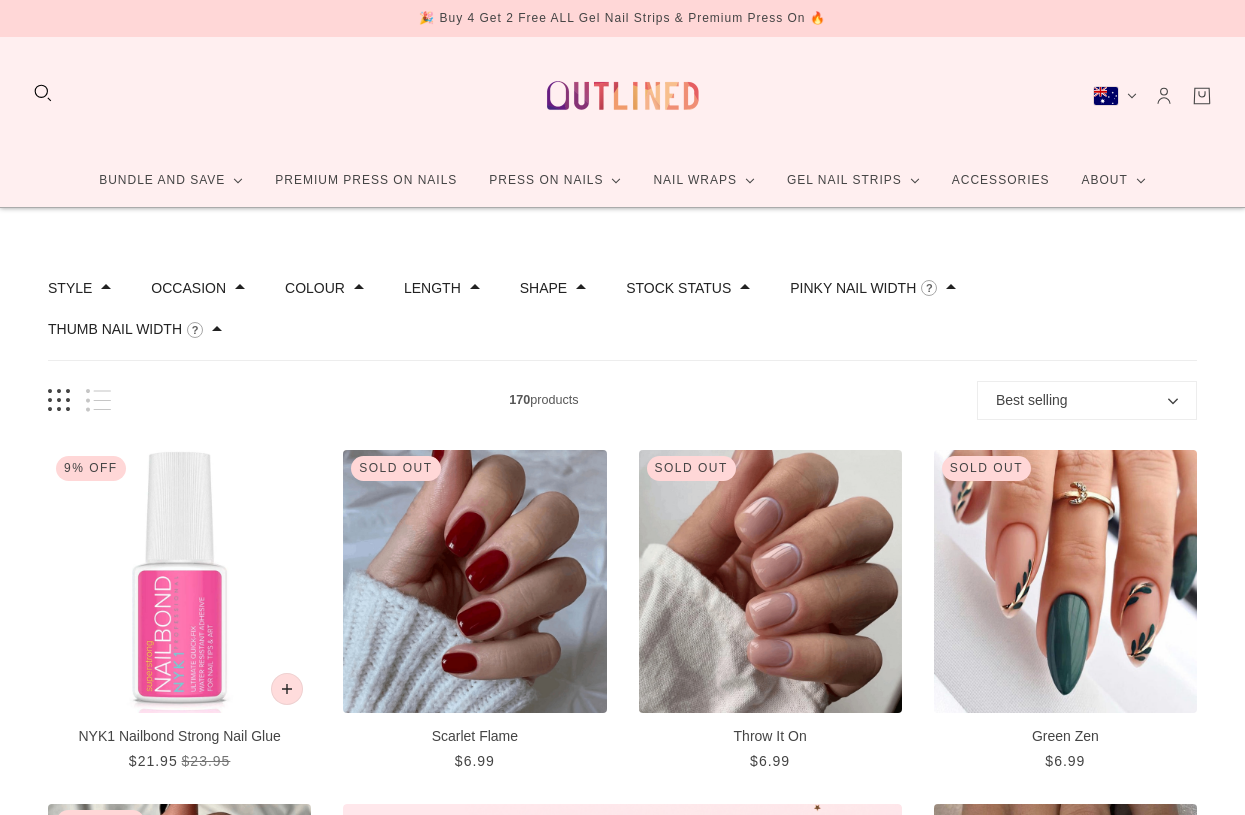 scroll, scrollTop: 13, scrollLeft: 0, axis: vertical 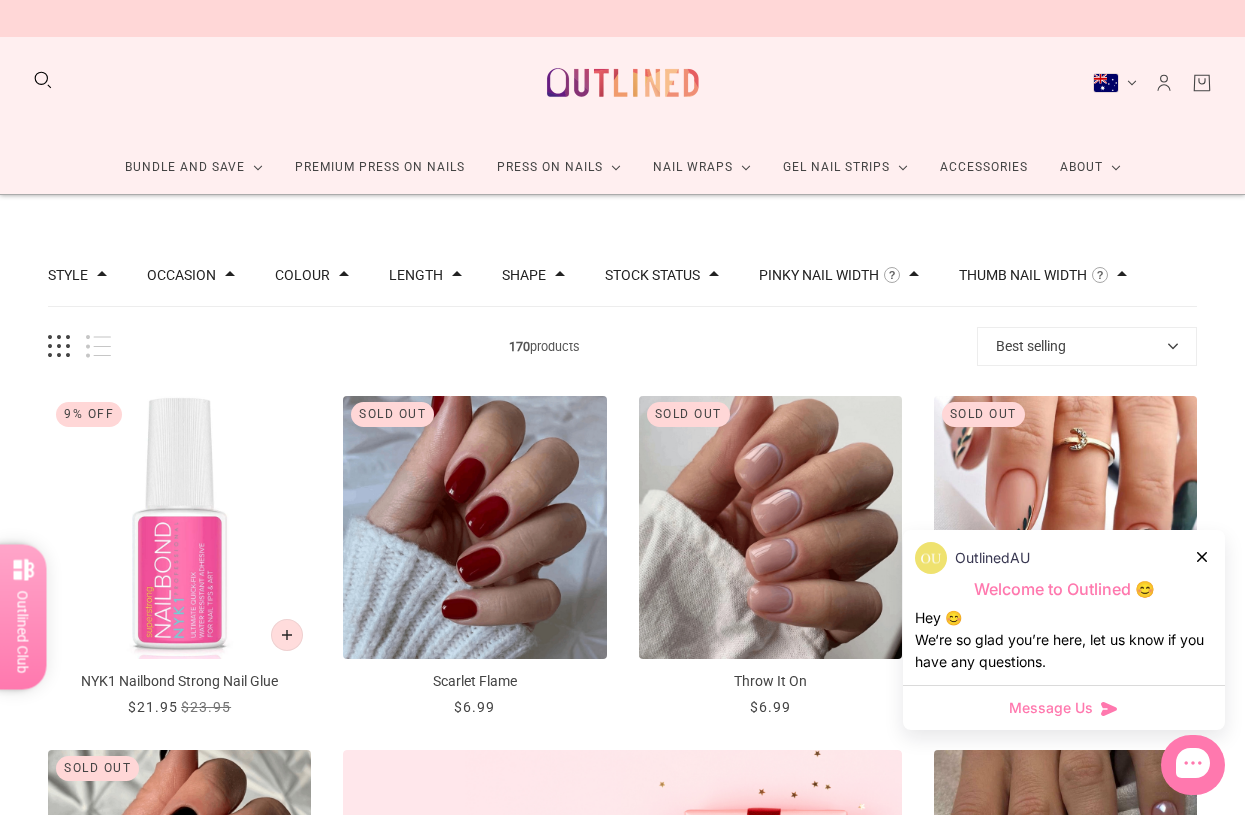 click on "Shape" at bounding box center [533, 275] 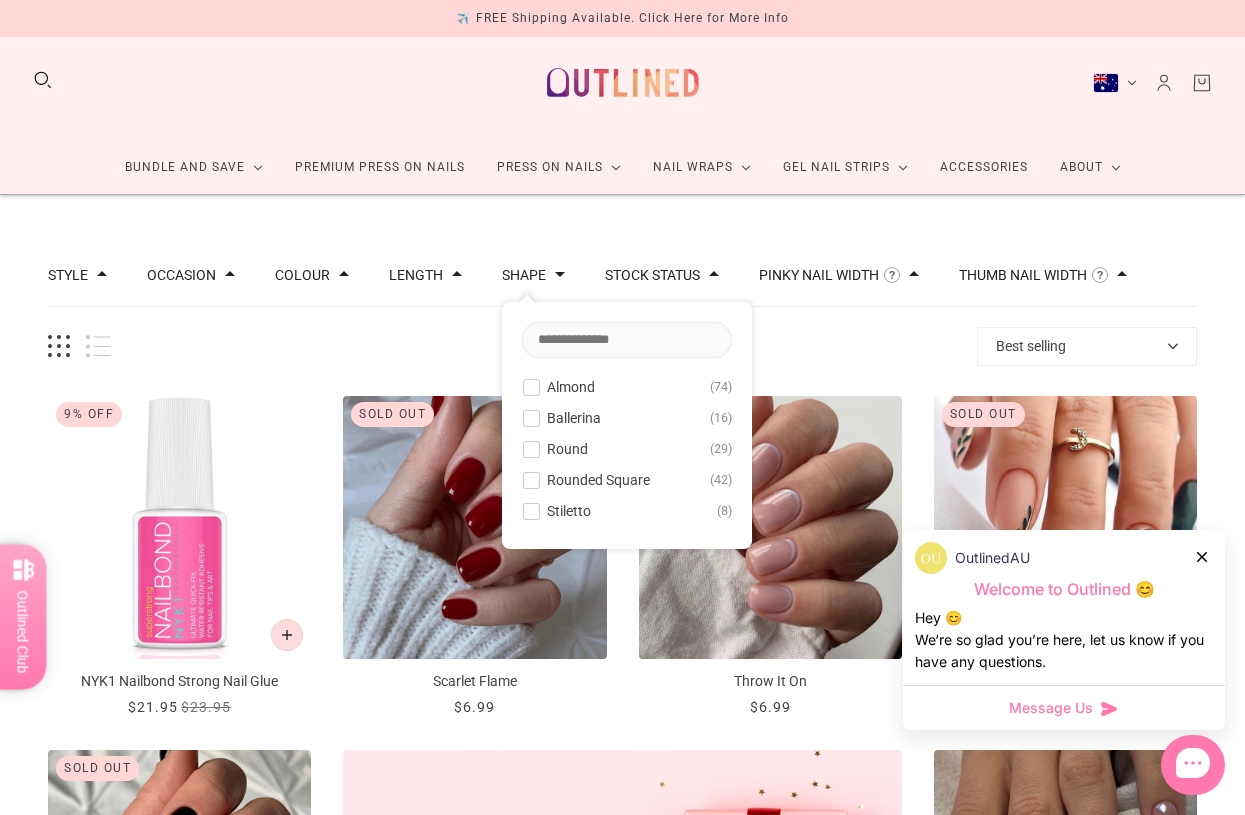 click on "Rounded Square   42" at bounding box center (627, 480) 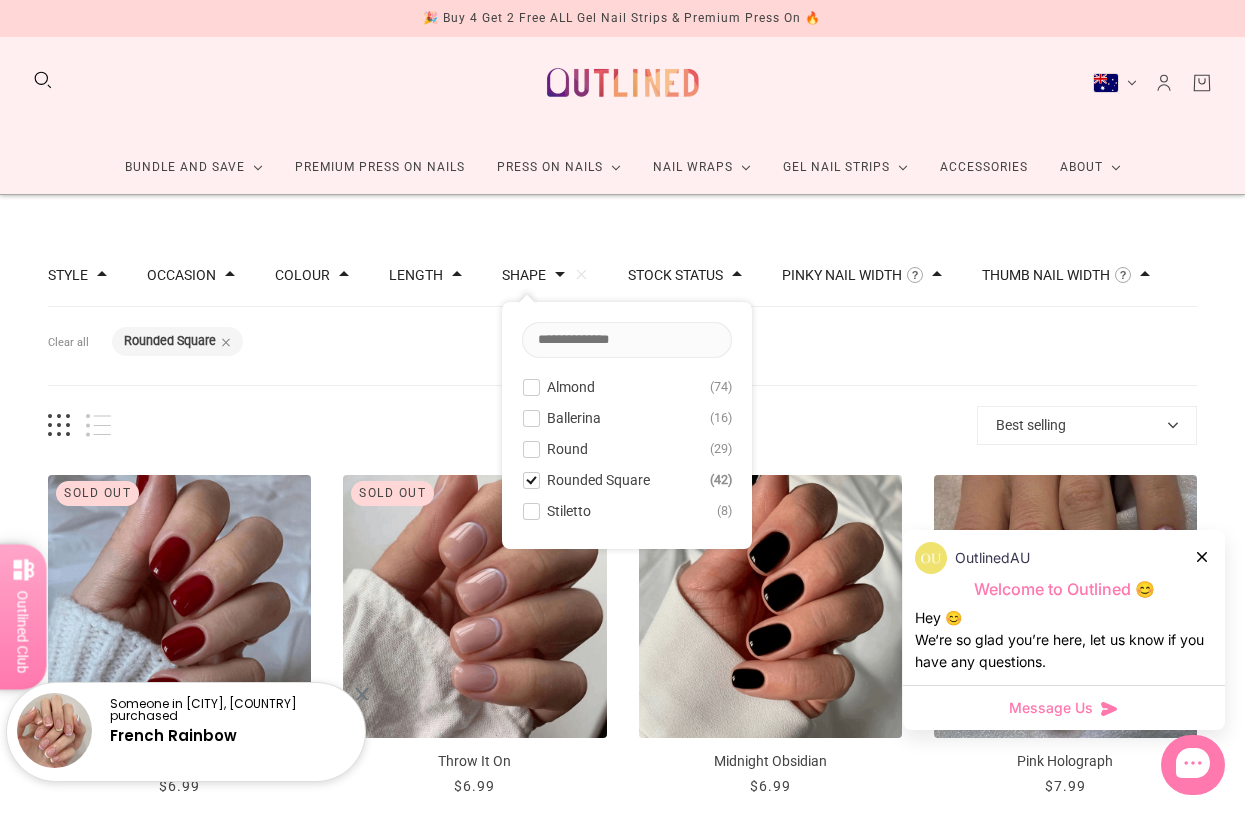 click on "Length" at bounding box center [416, 275] 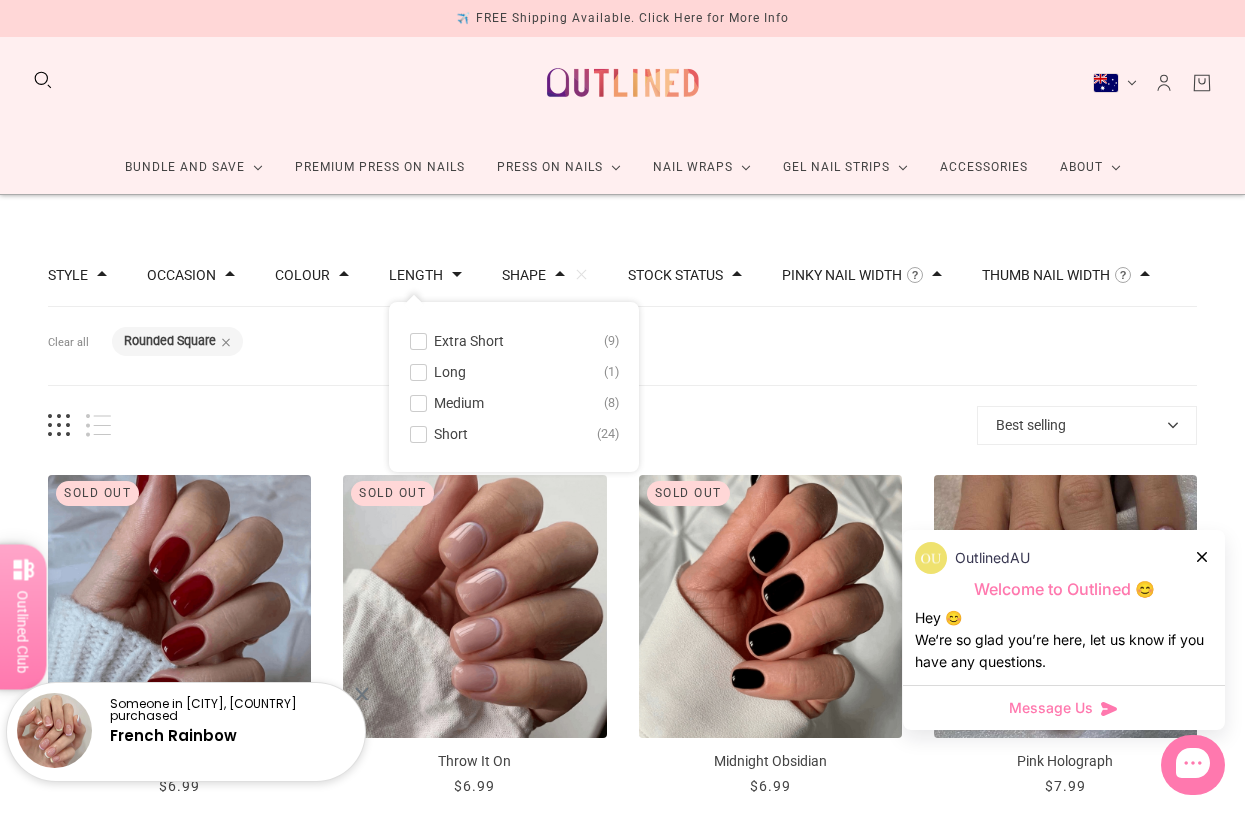 click at bounding box center [417, 432] 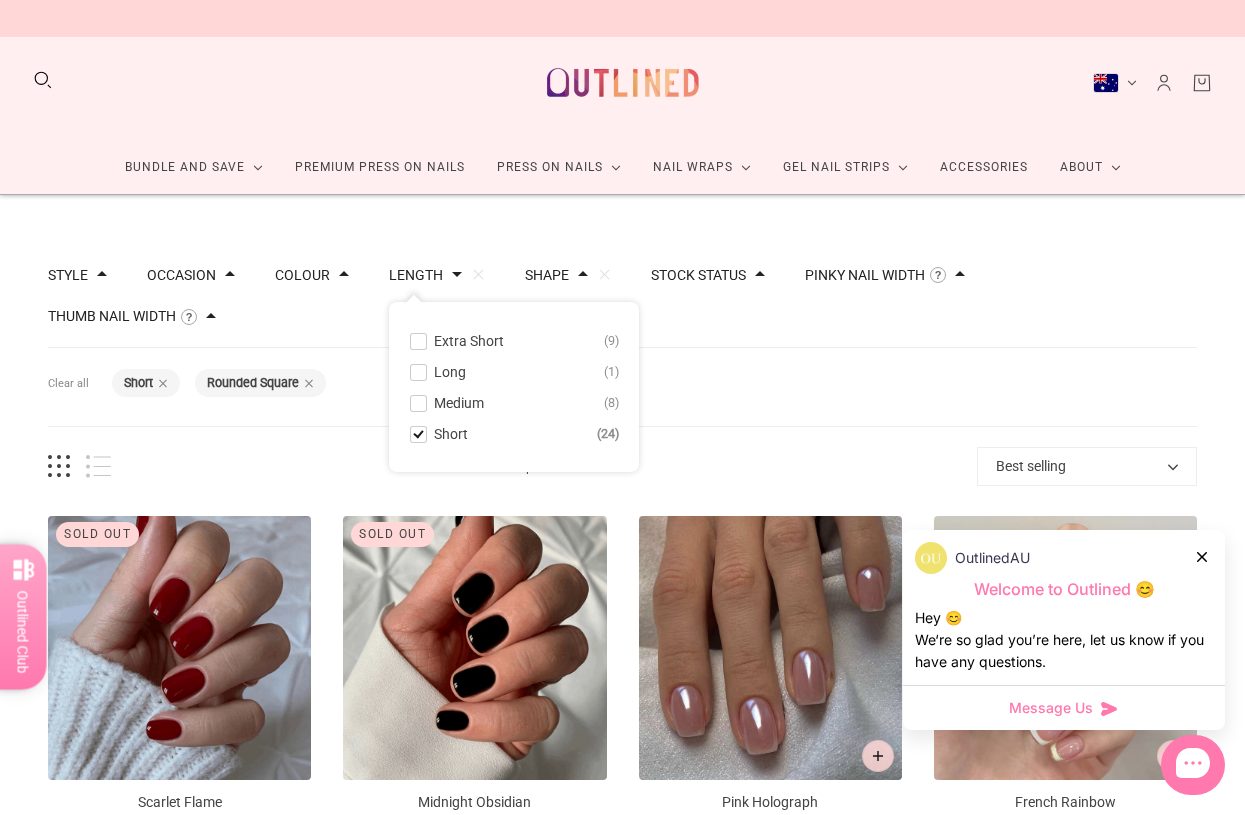 click at bounding box center (418, 341) 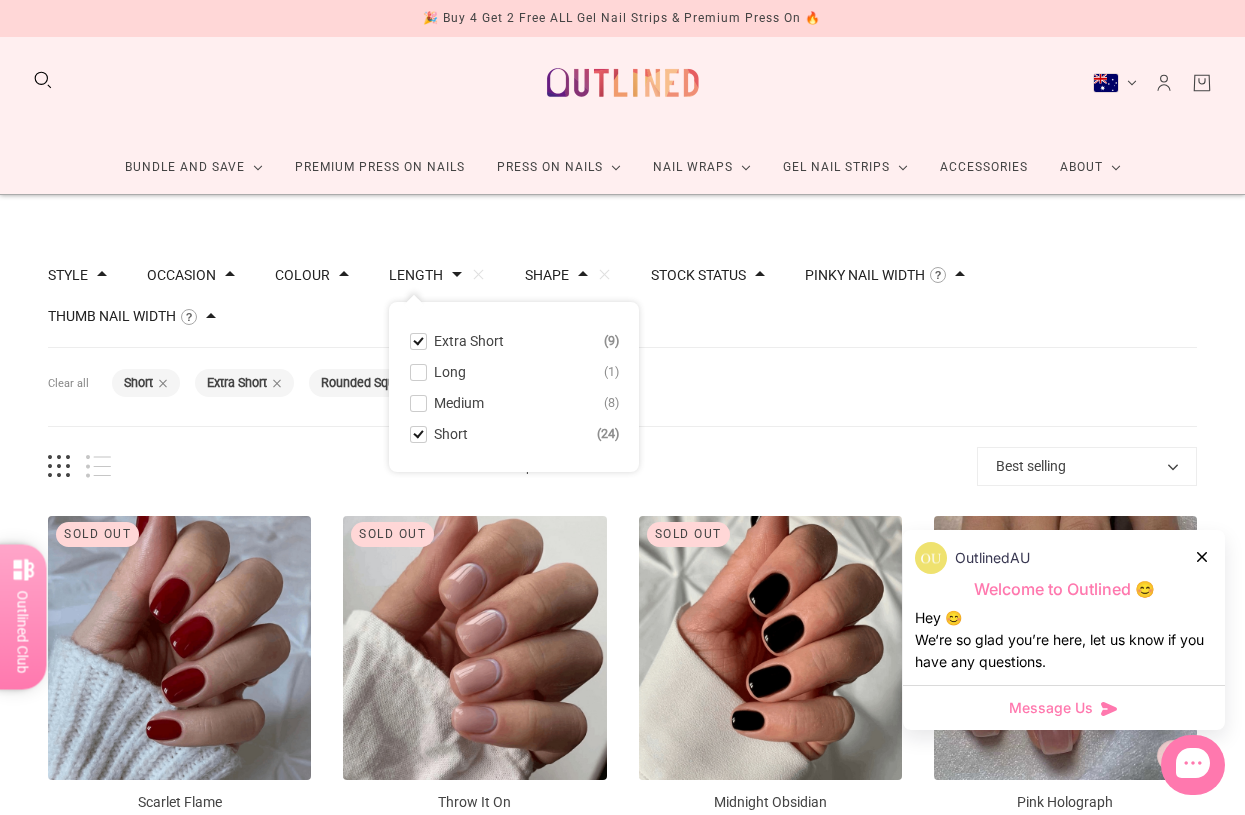 click at bounding box center [418, 434] 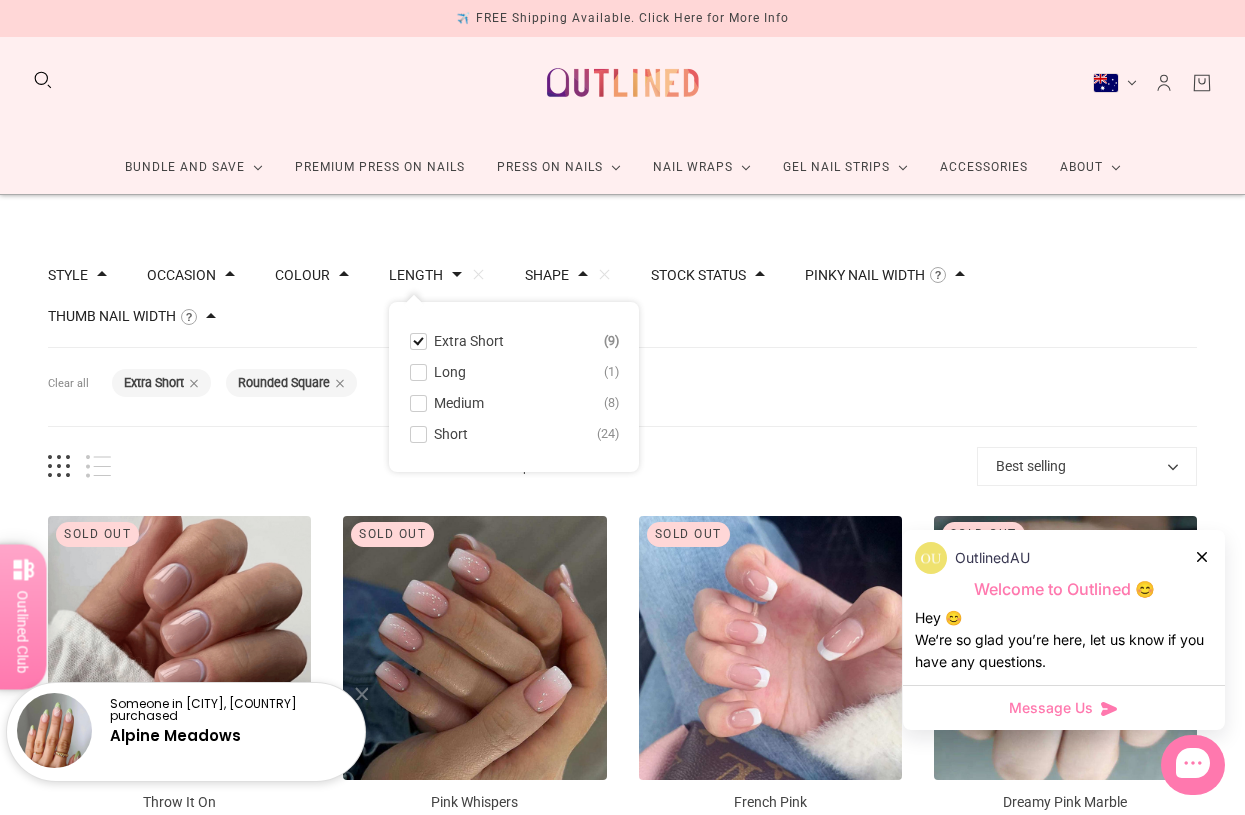 click at bounding box center (418, 434) 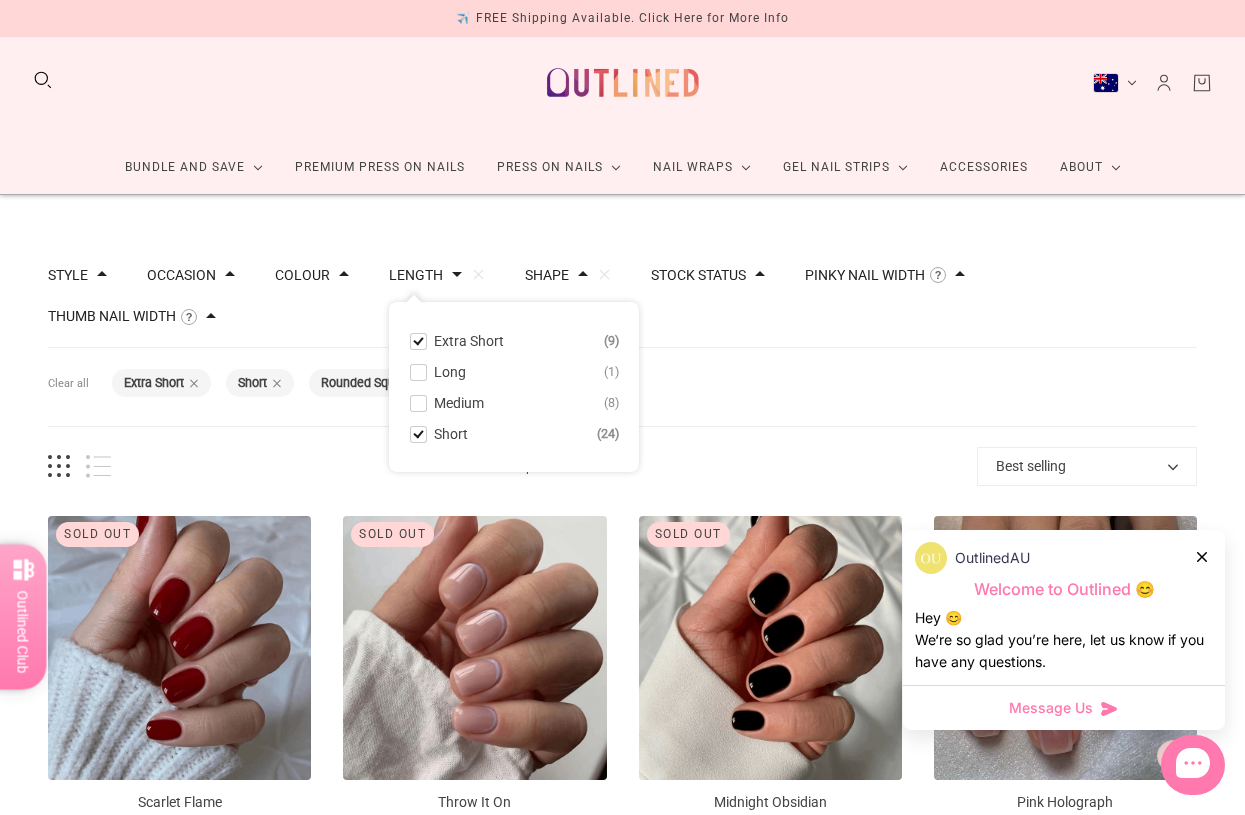 click on "OutlinedAU" at bounding box center (1064, 558) 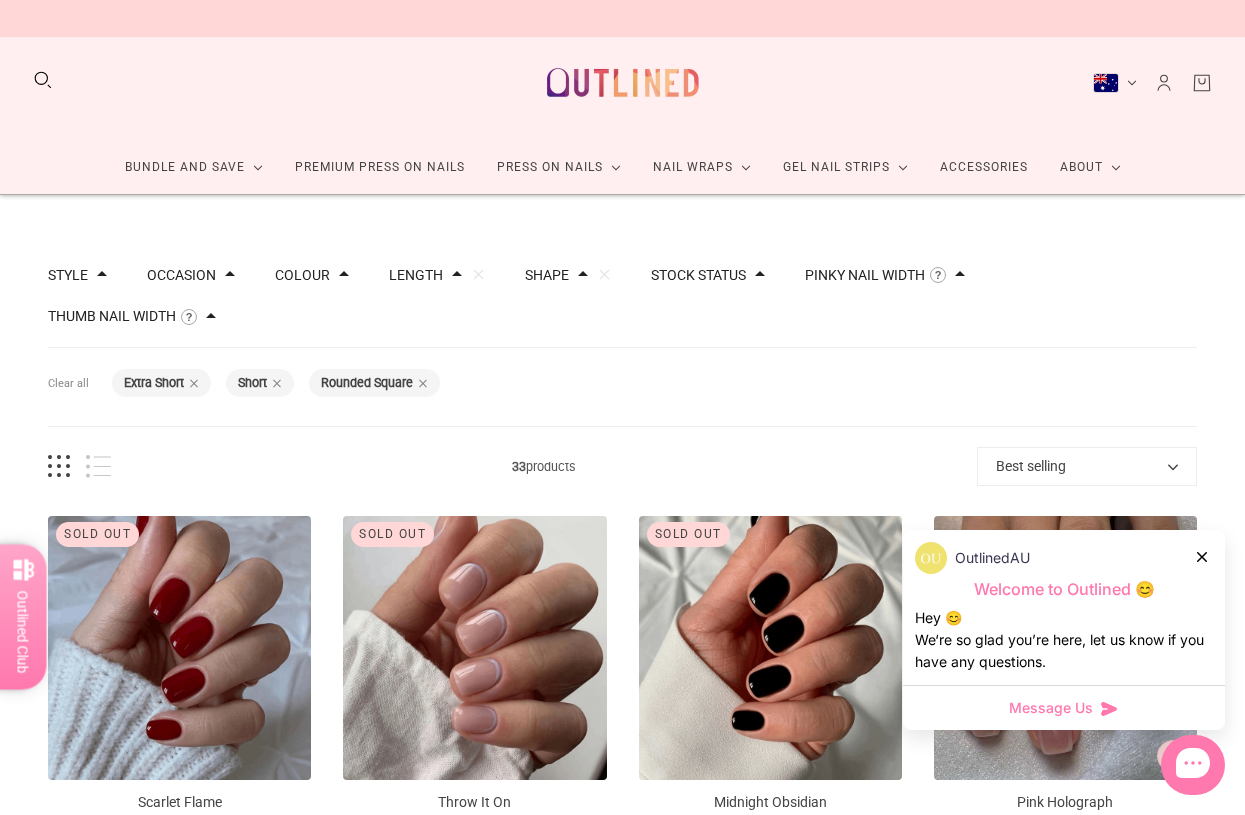 click on "OutlinedAU
Welcome to Outlined 😊
Hey  😊  We‘re so glad you’re here, let us know if you have any questions." at bounding box center (1064, 607) 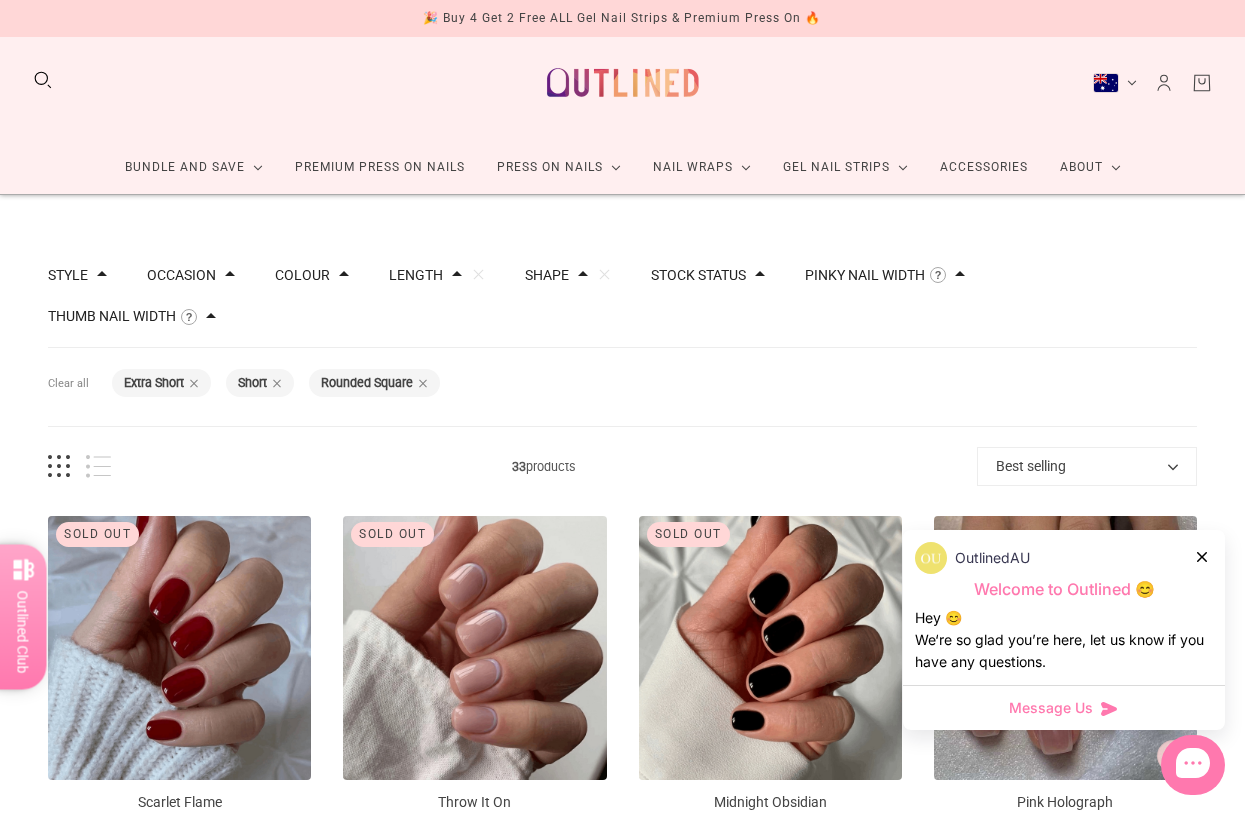 click on "OutlinedAU
Welcome to Outlined 😊
Hey  😊  We‘re so glad you’re here, let us know if you have any questions." at bounding box center [1064, 607] 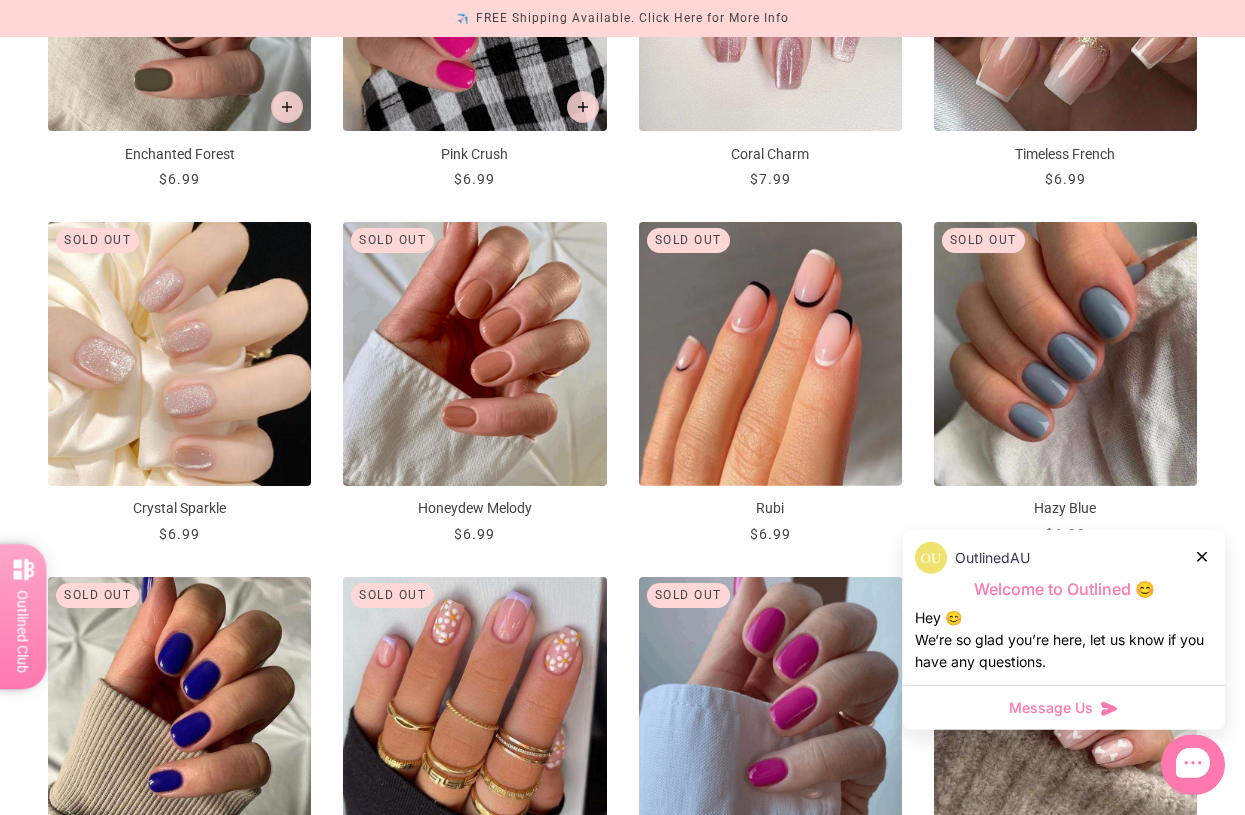 scroll, scrollTop: 1725, scrollLeft: 0, axis: vertical 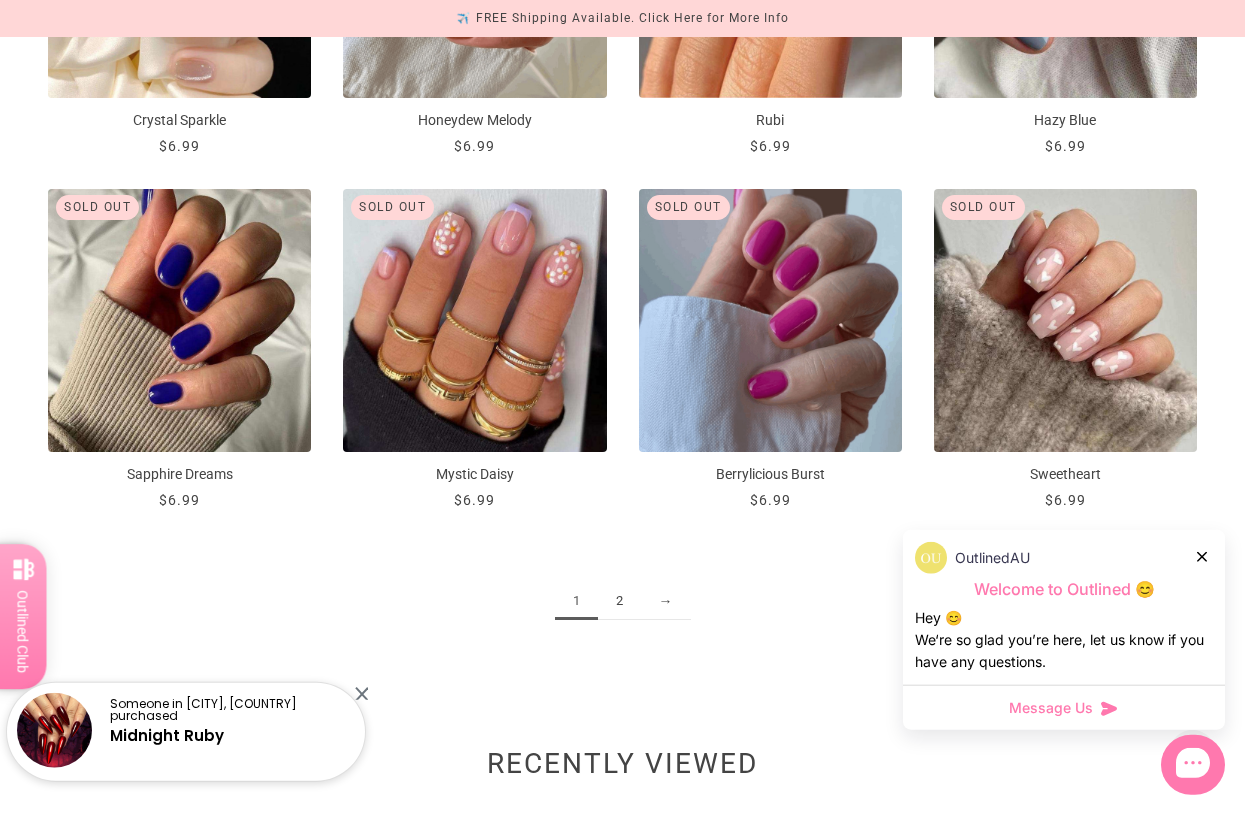 click on "2" at bounding box center (619, 601) 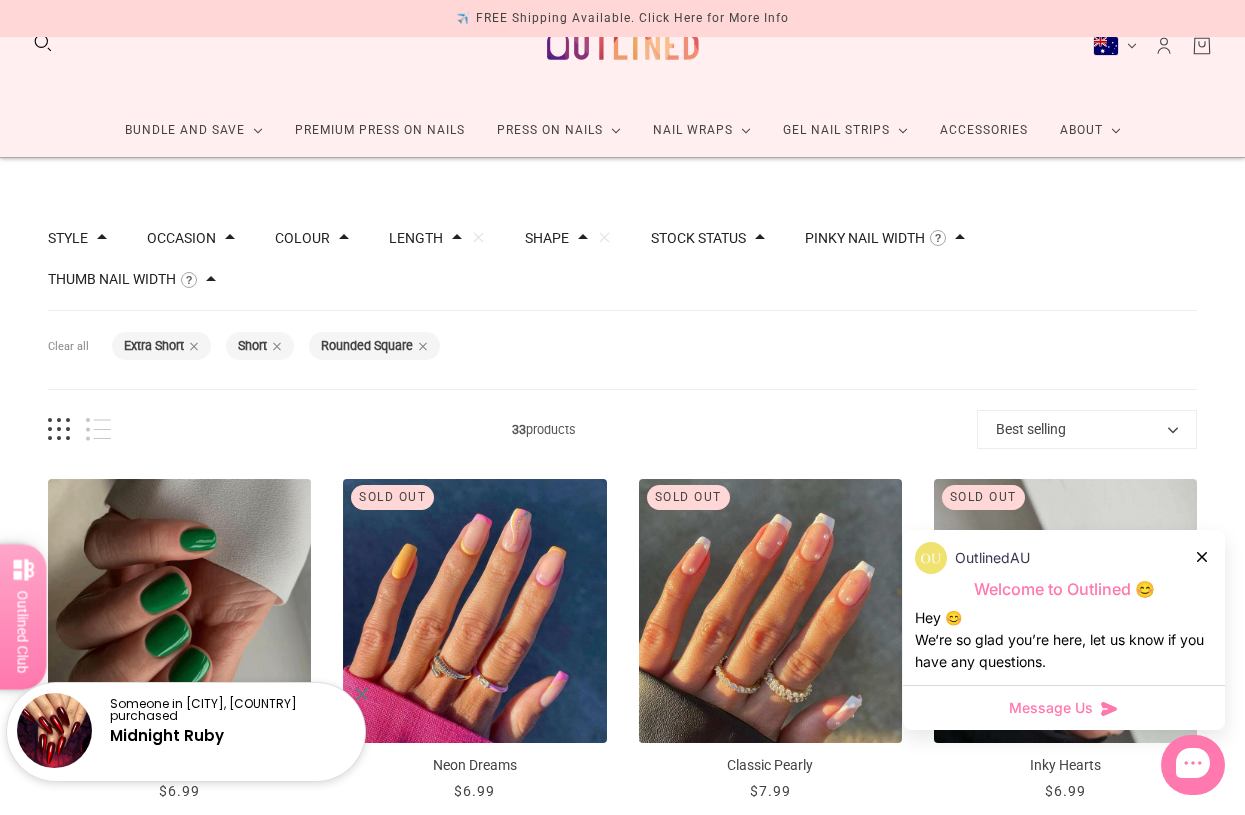 scroll, scrollTop: 0, scrollLeft: 0, axis: both 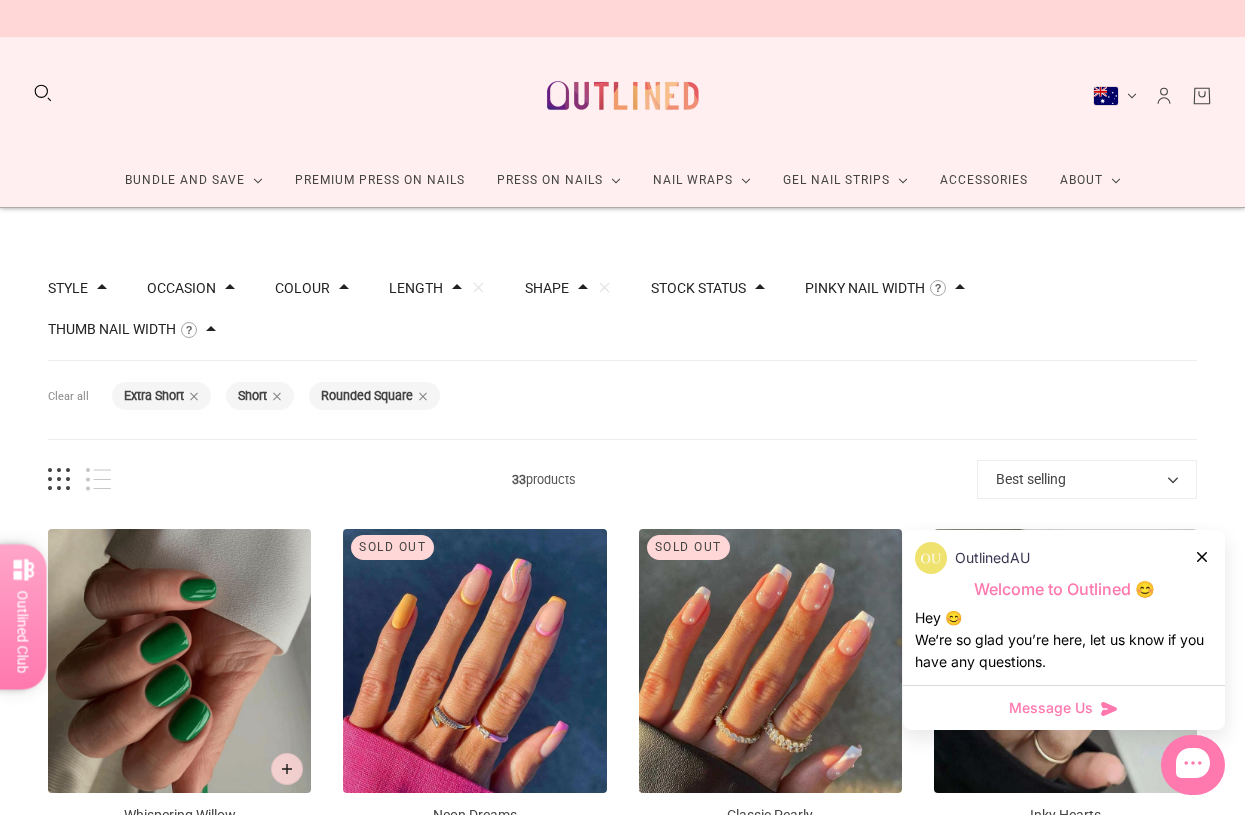 click 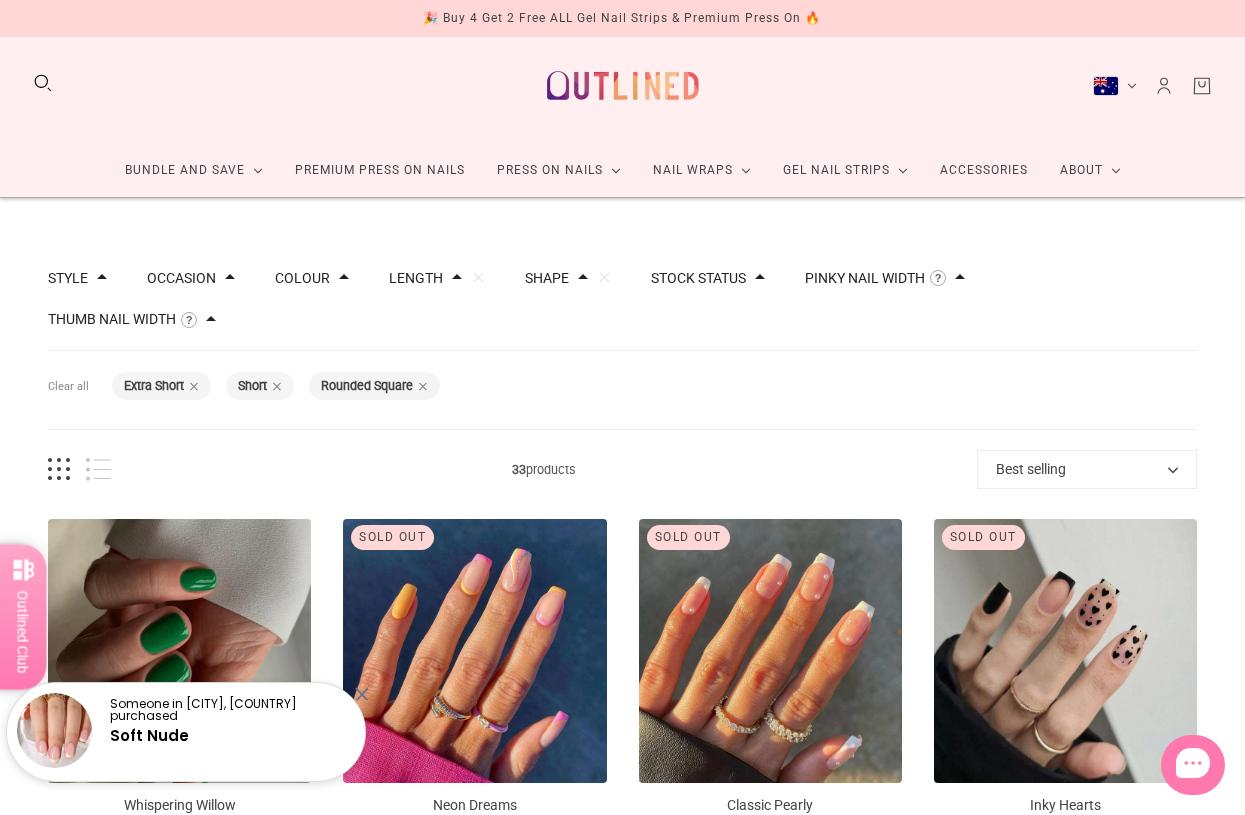 scroll, scrollTop: 0, scrollLeft: 0, axis: both 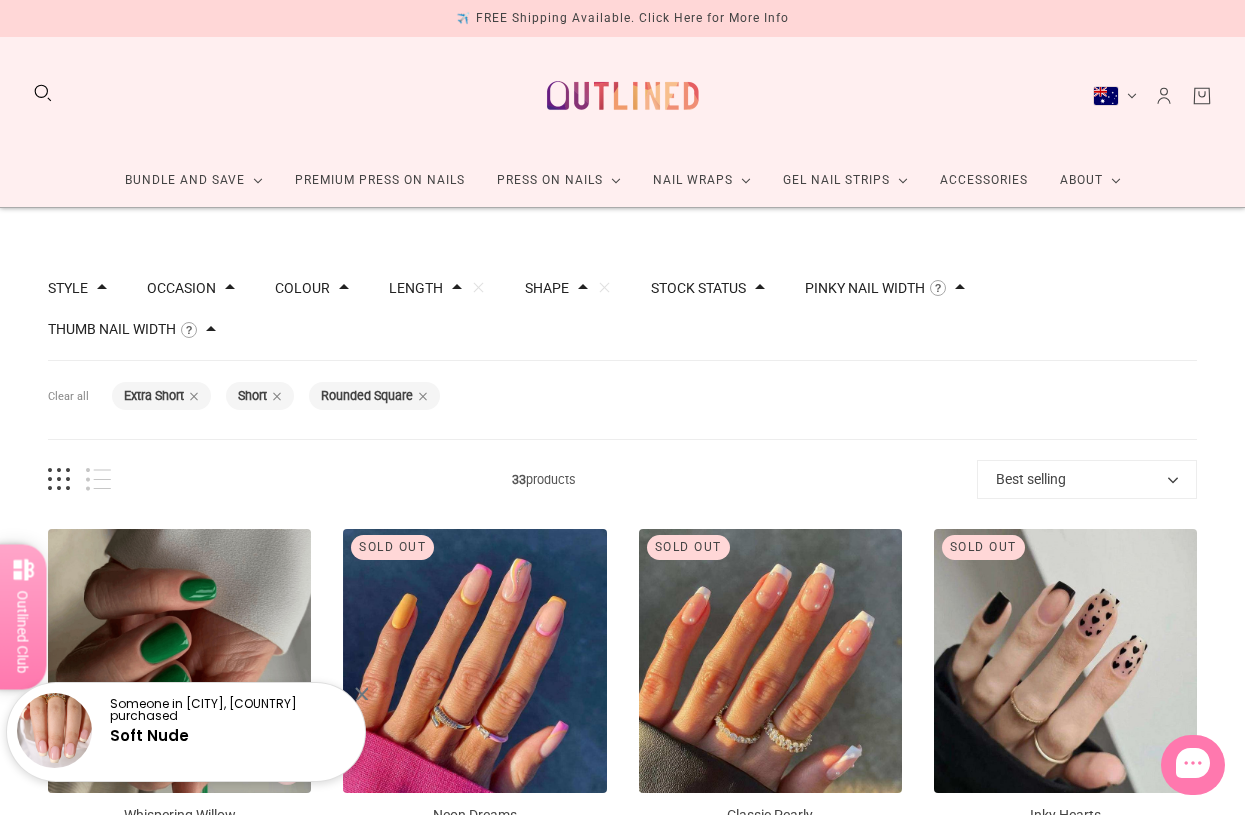 click on "Best selling" at bounding box center [1087, 479] 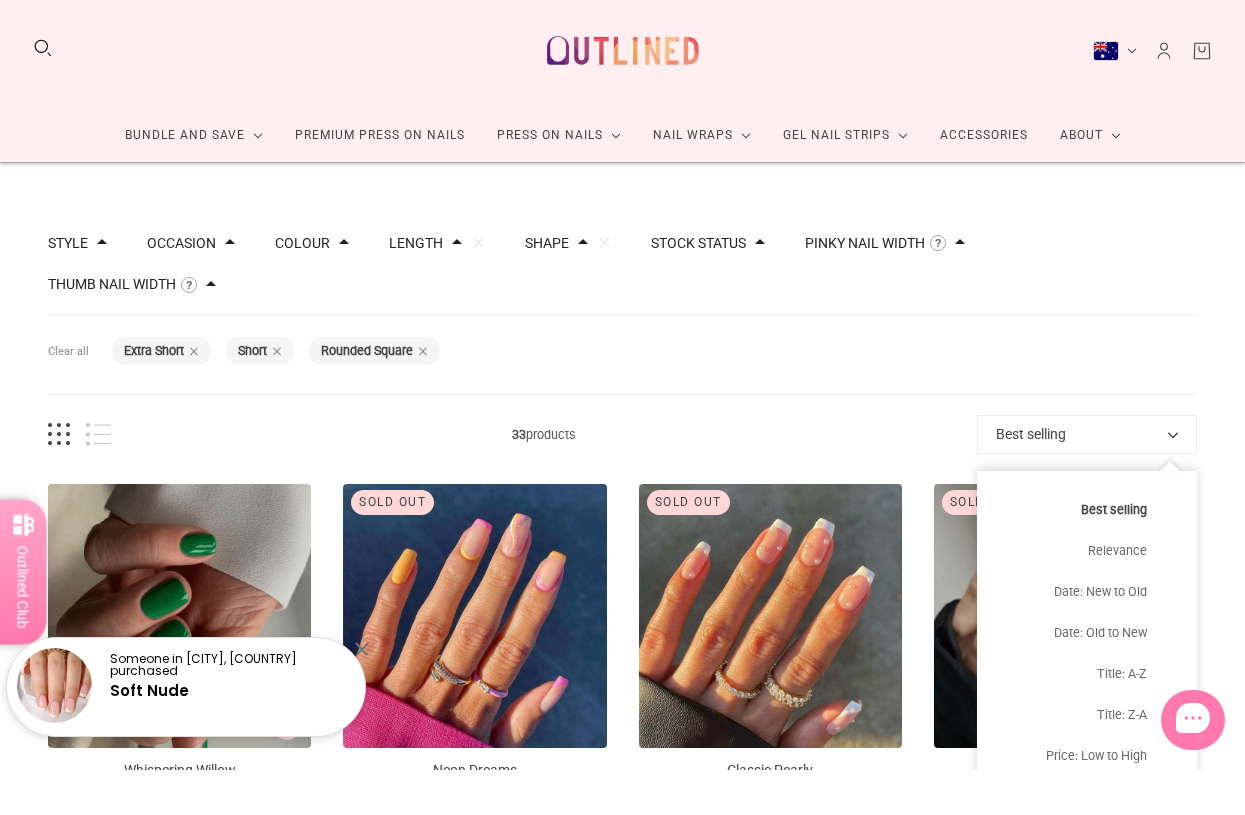 scroll, scrollTop: 47, scrollLeft: 0, axis: vertical 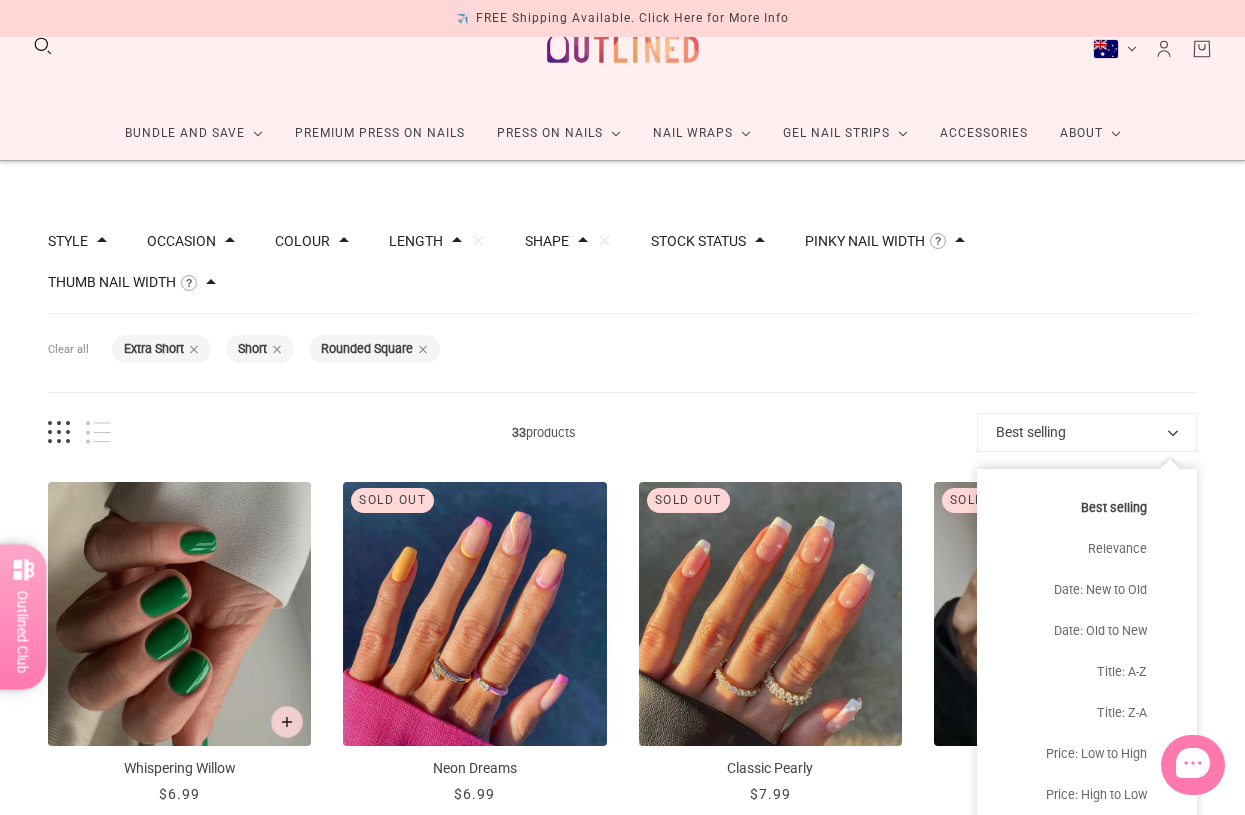 click on "Price: Low to High" at bounding box center (1087, 753) 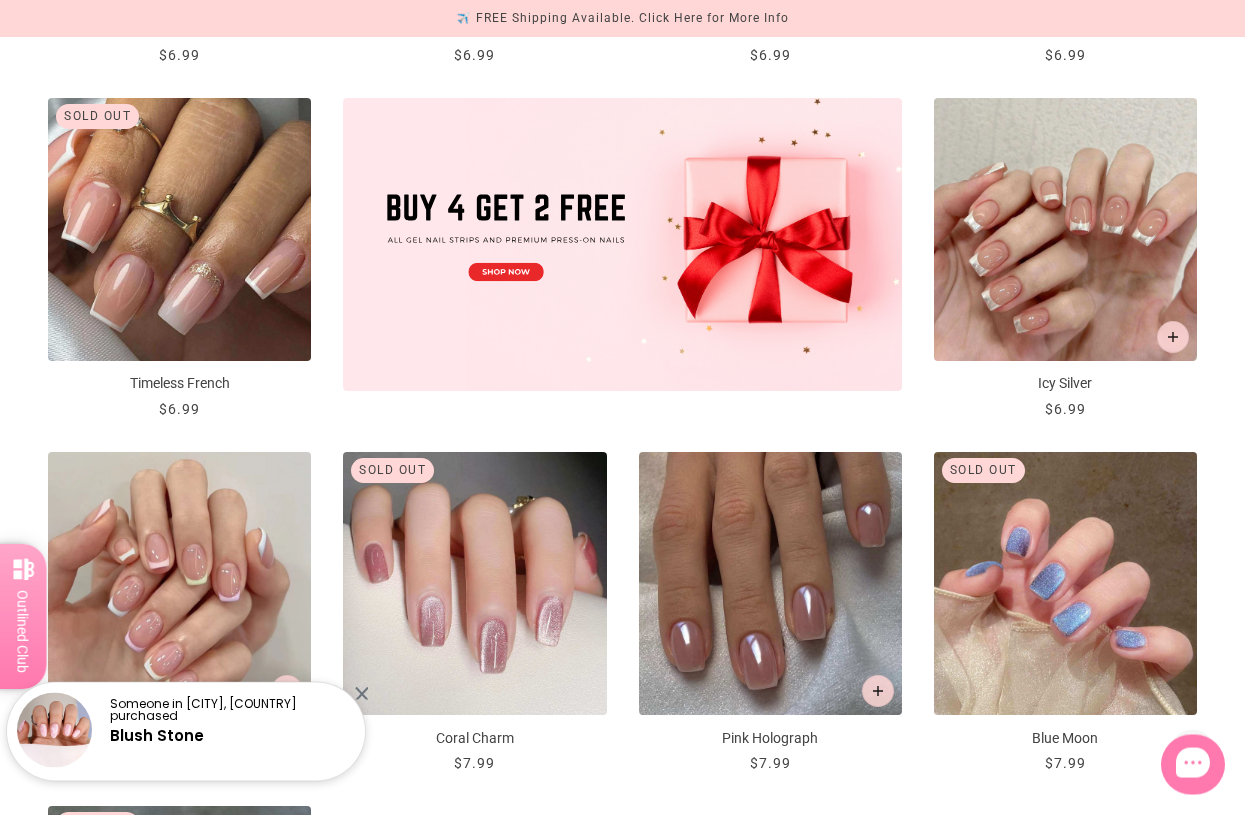 scroll, scrollTop: 802, scrollLeft: 0, axis: vertical 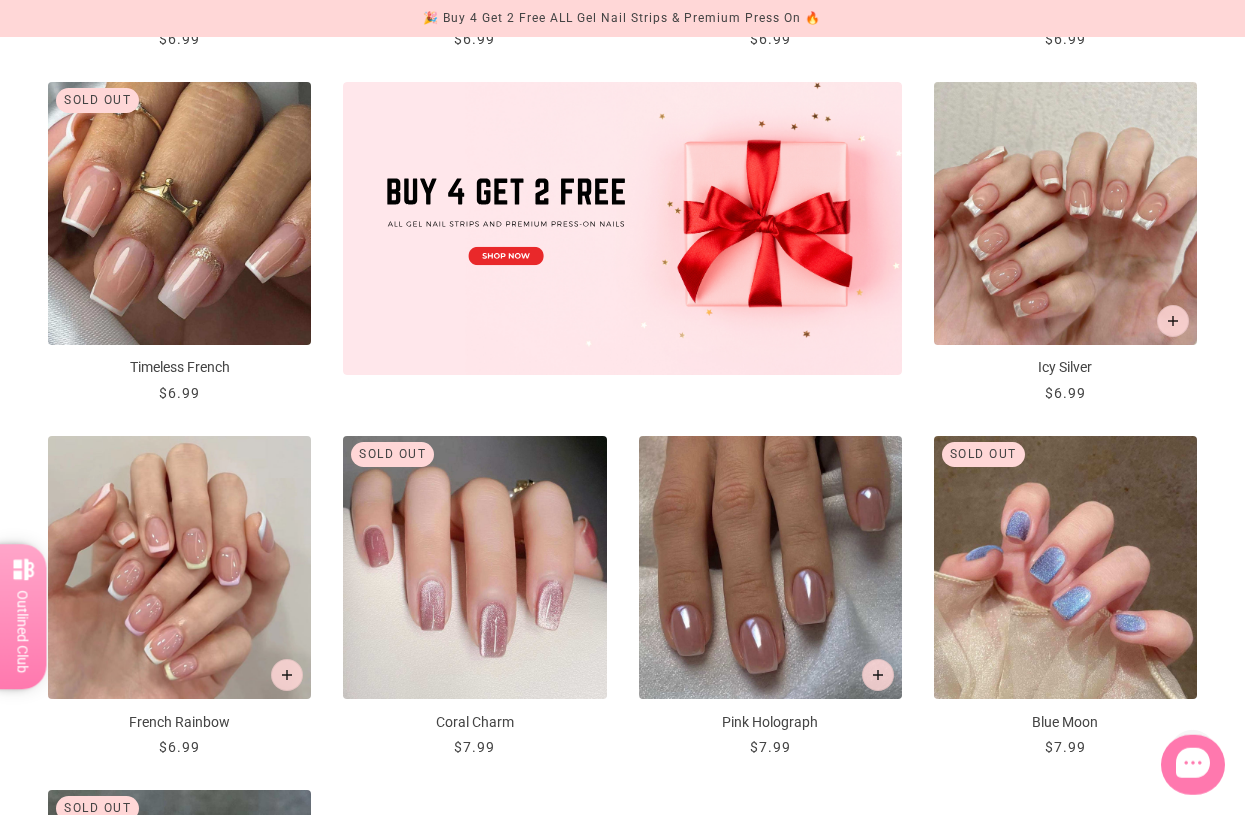 click at bounding box center (179, 567) 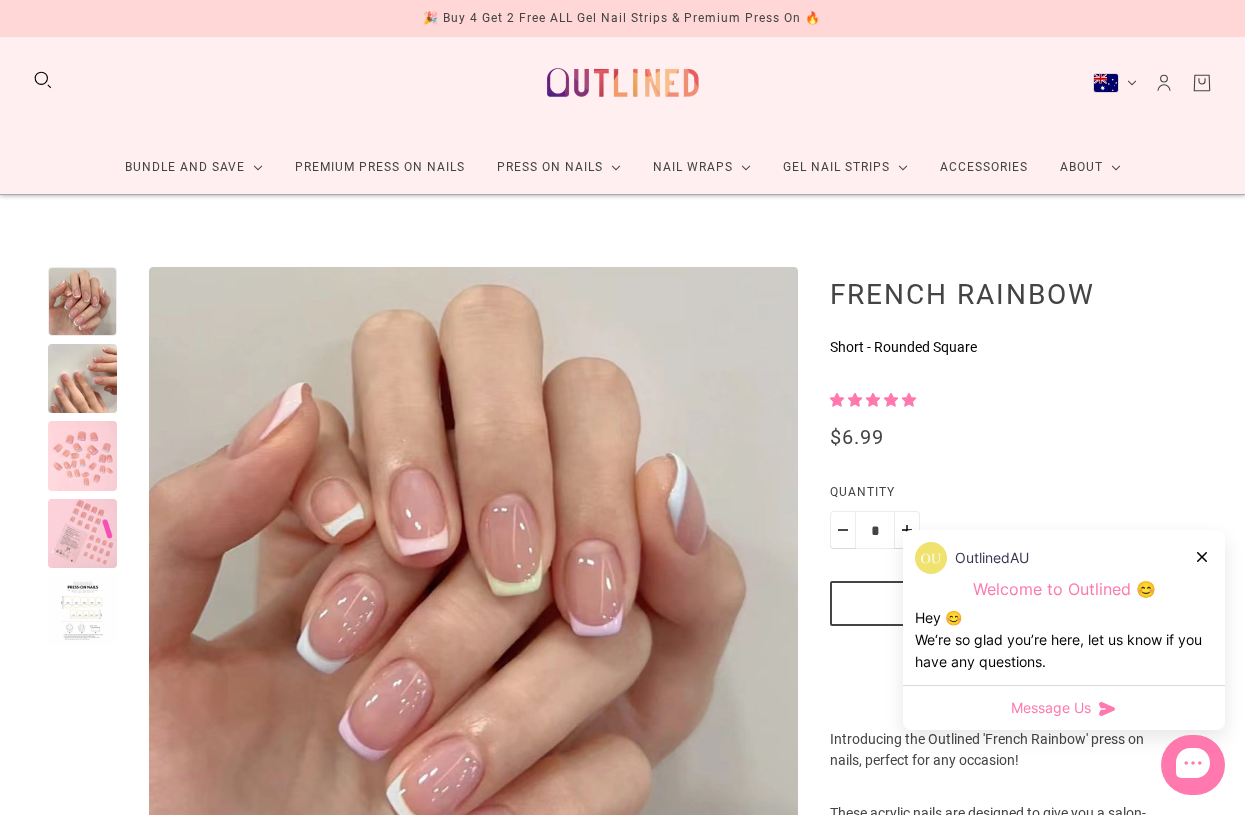 scroll, scrollTop: 13, scrollLeft: 0, axis: vertical 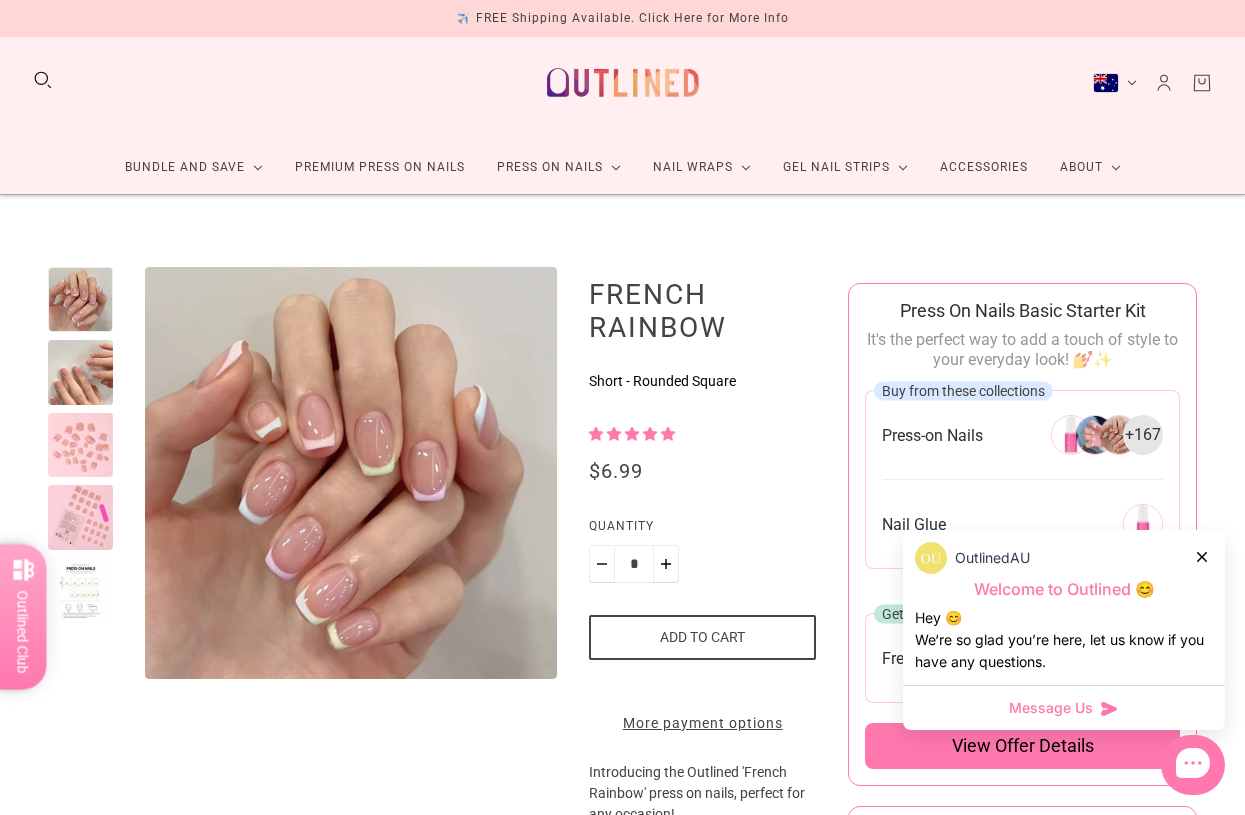 click at bounding box center (80, 445) 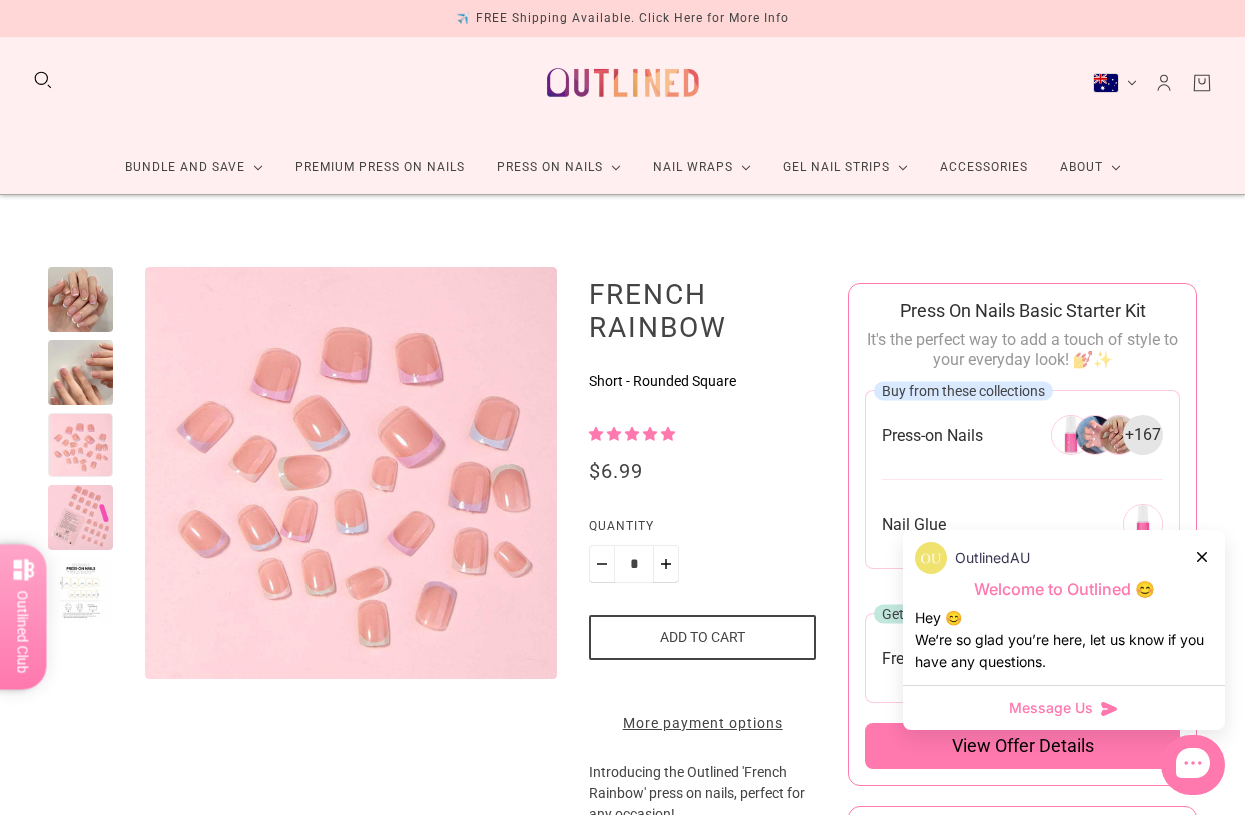 click at bounding box center [80, 372] 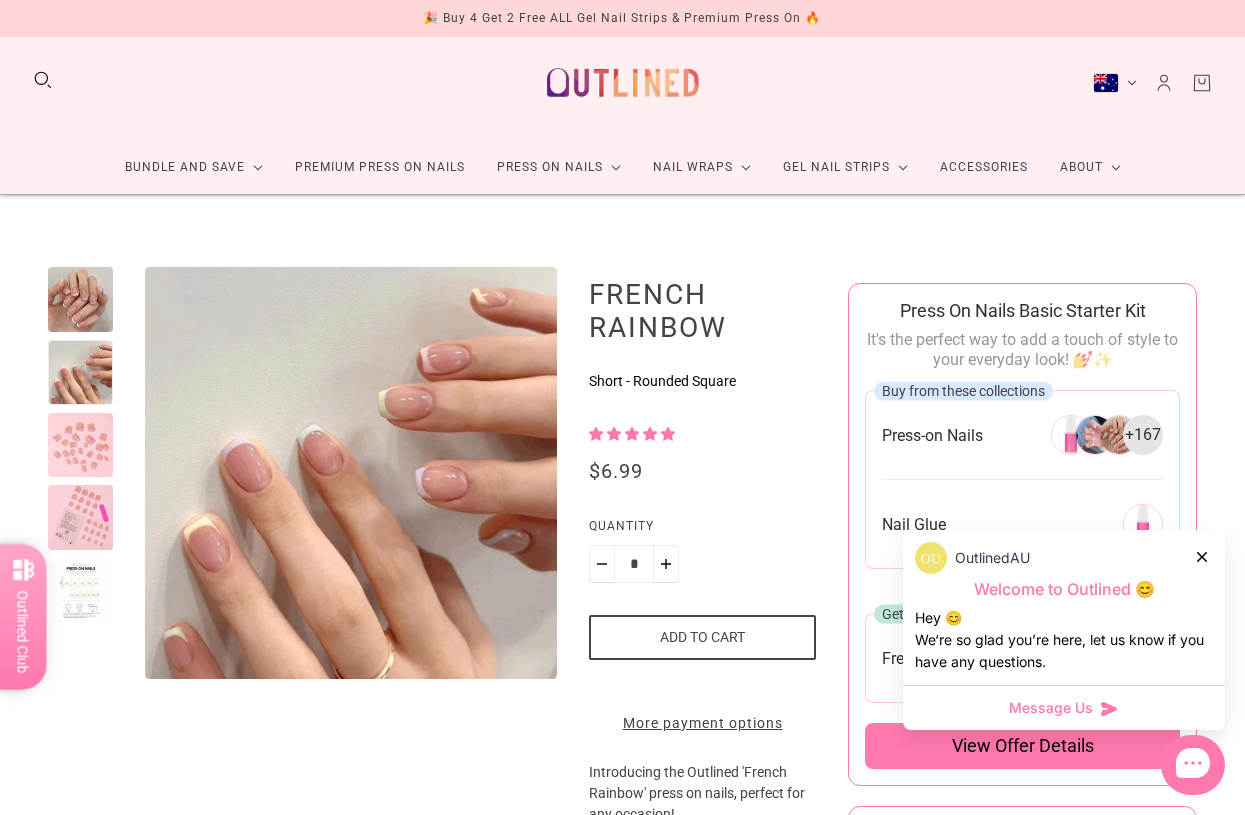 click at bounding box center [80, 299] 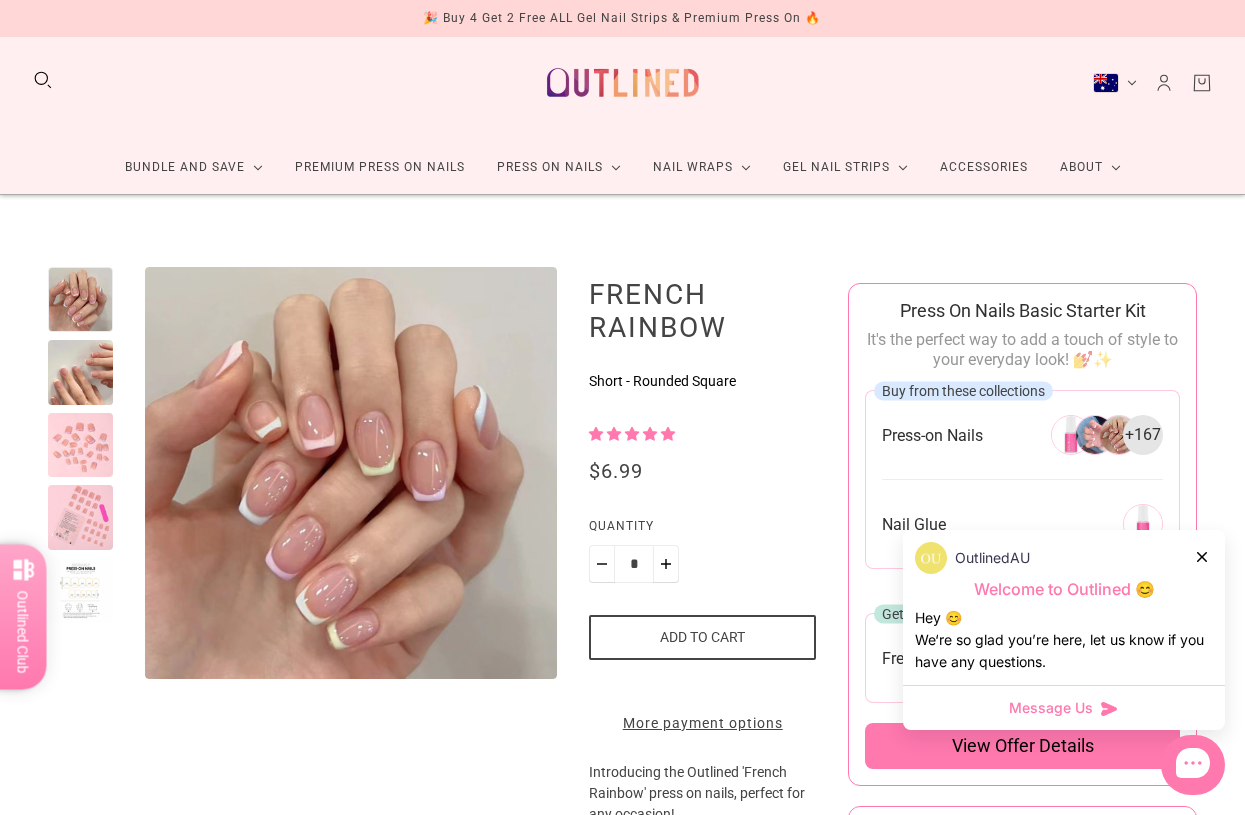 click at bounding box center (80, 517) 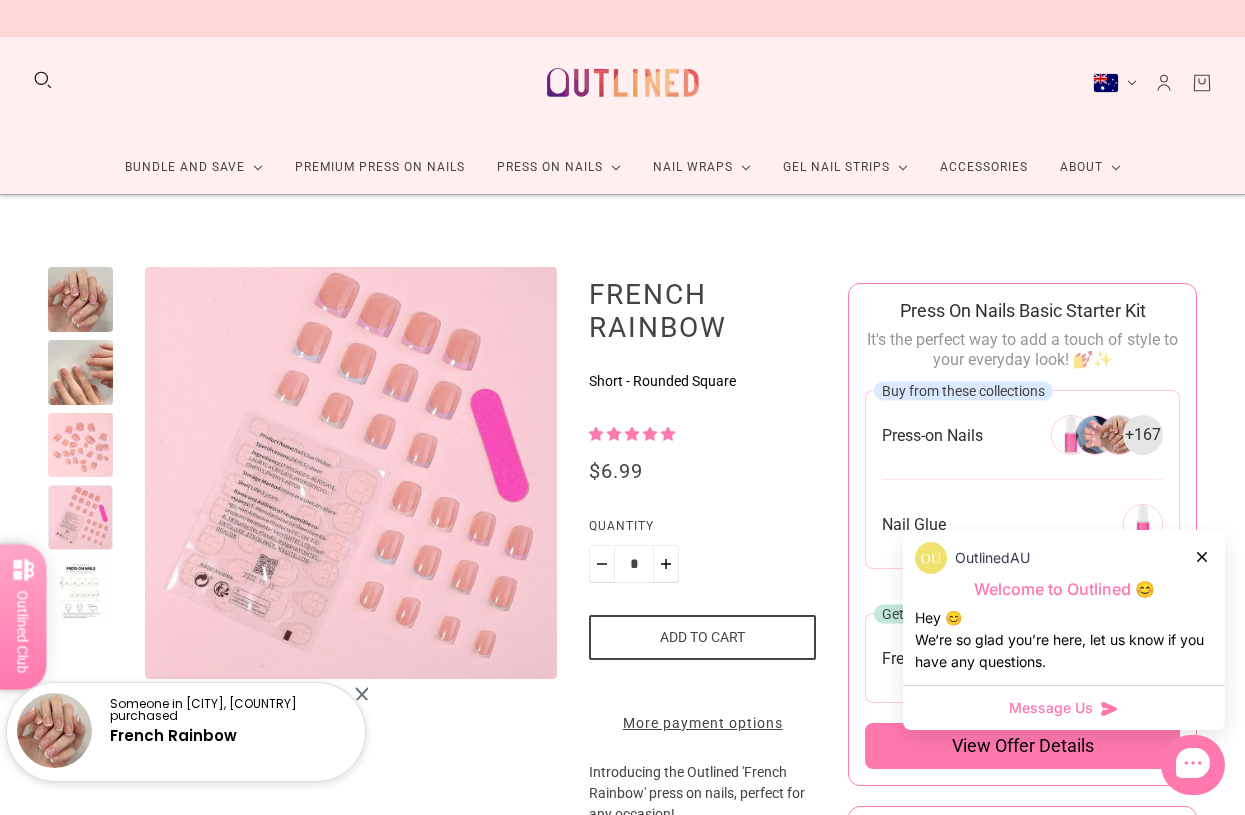 click at bounding box center (80, 590) 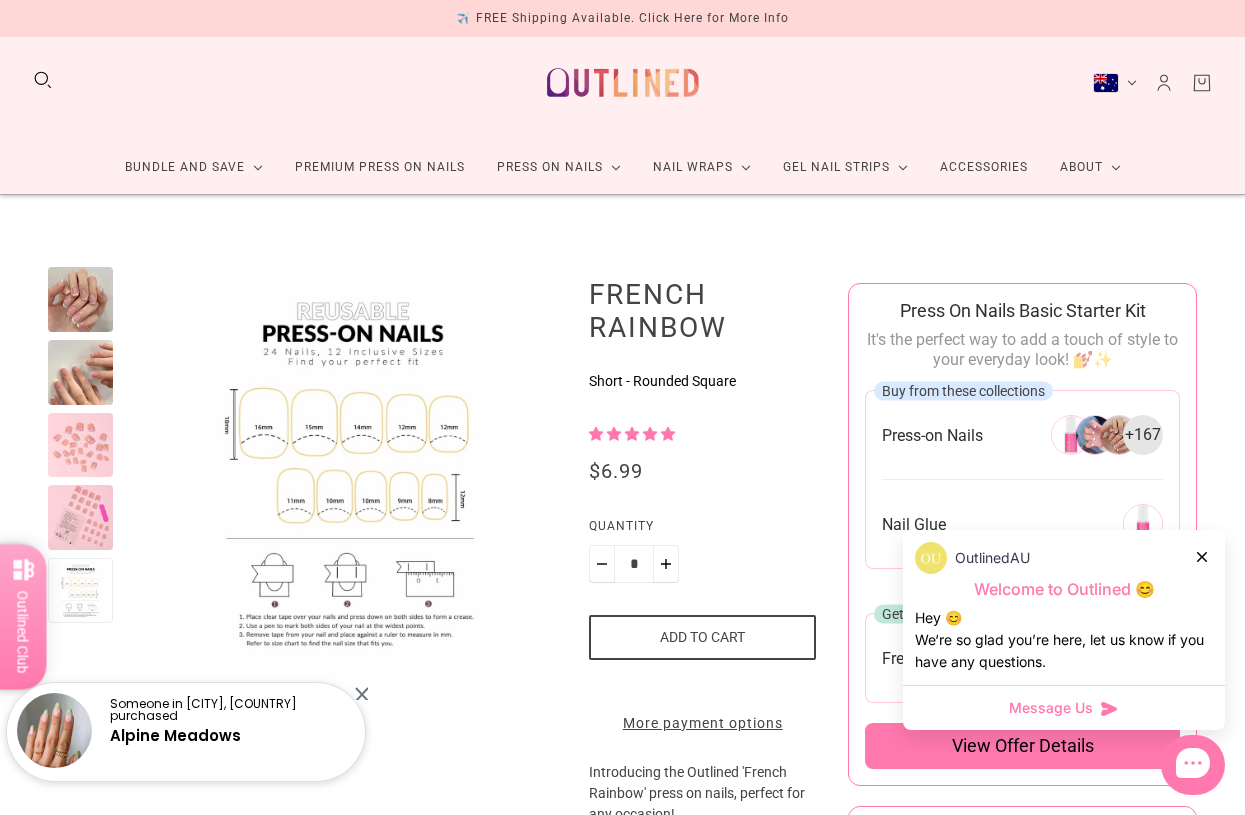 click at bounding box center (1203, 556) 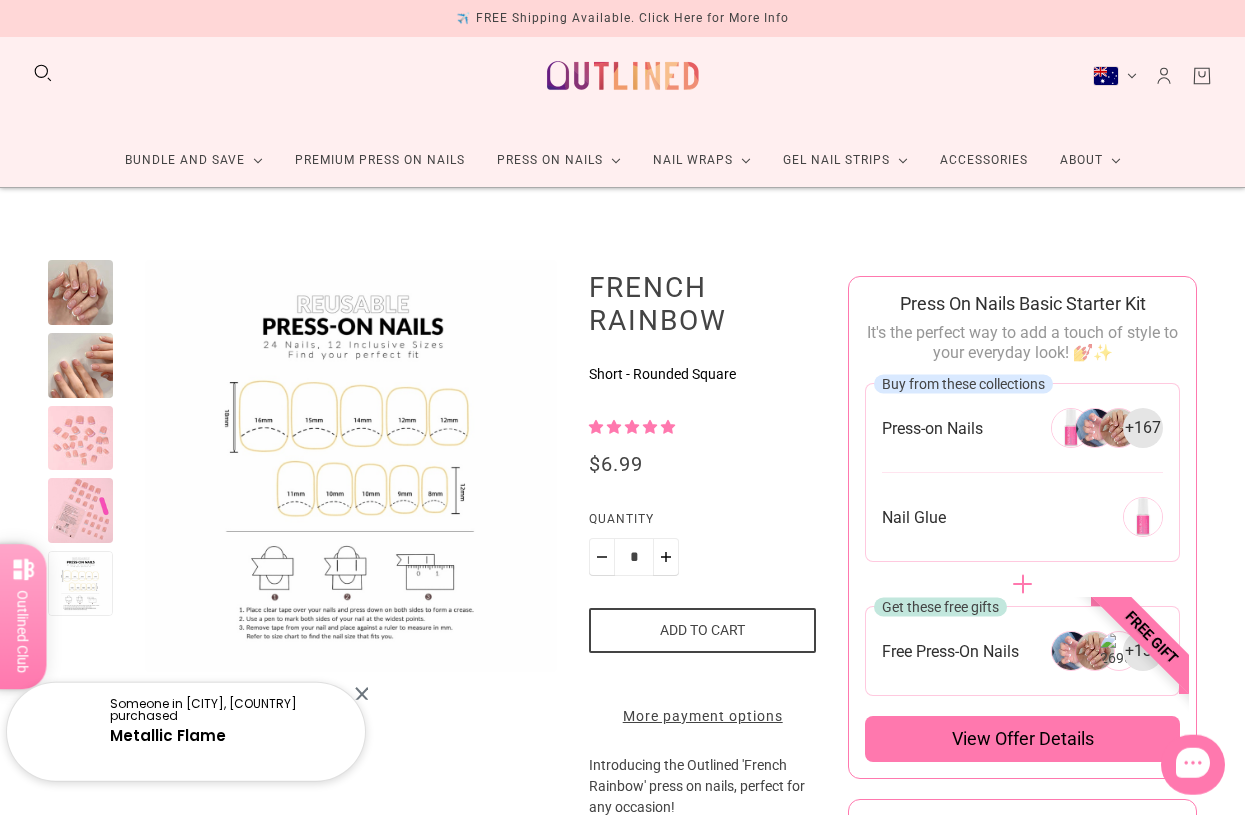scroll, scrollTop: 0, scrollLeft: 0, axis: both 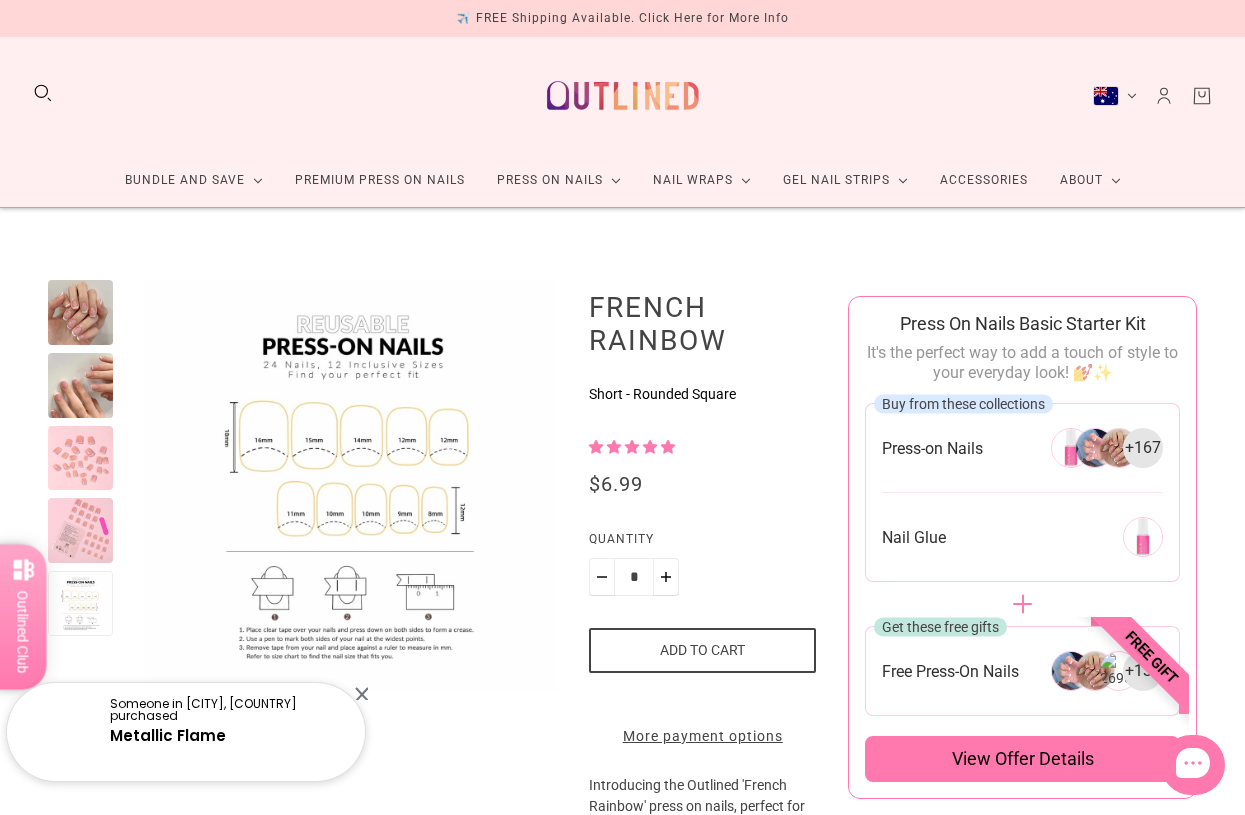 click at bounding box center [80, 312] 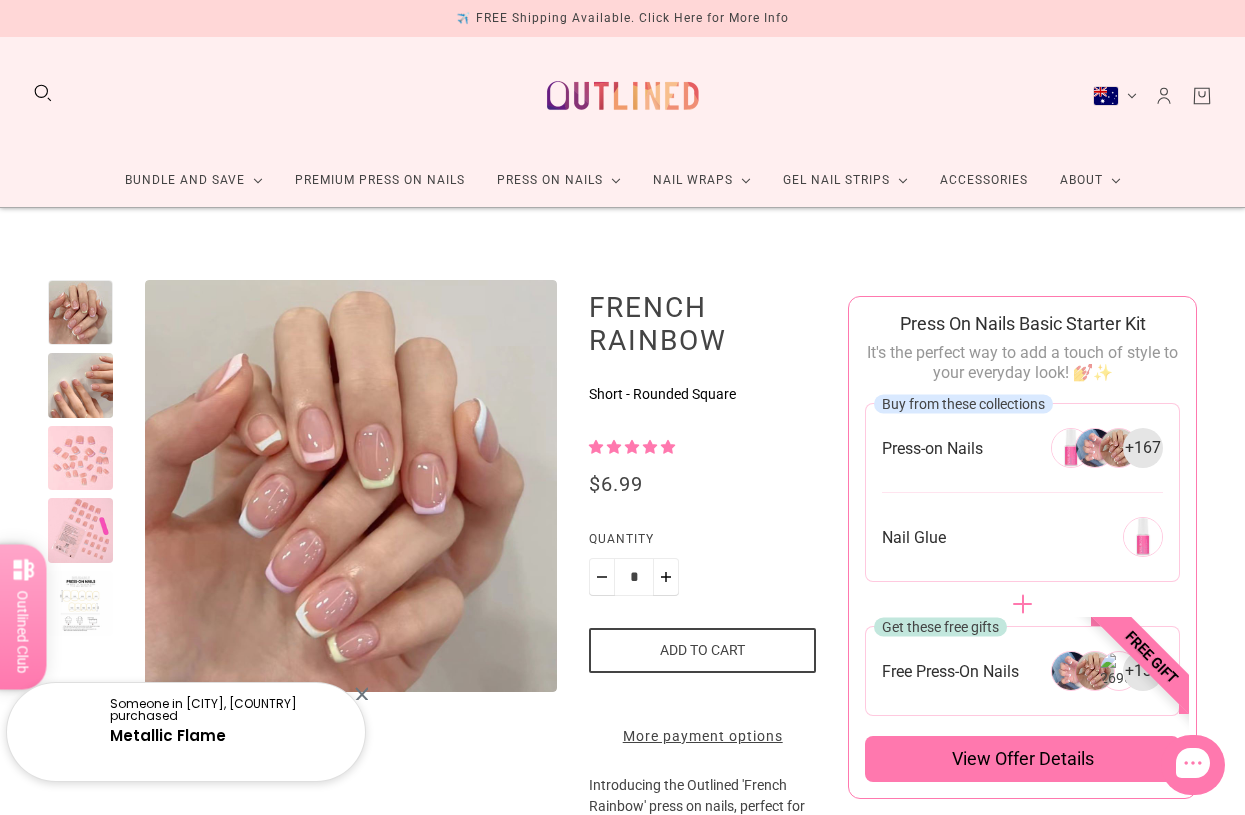 click at bounding box center [80, 385] 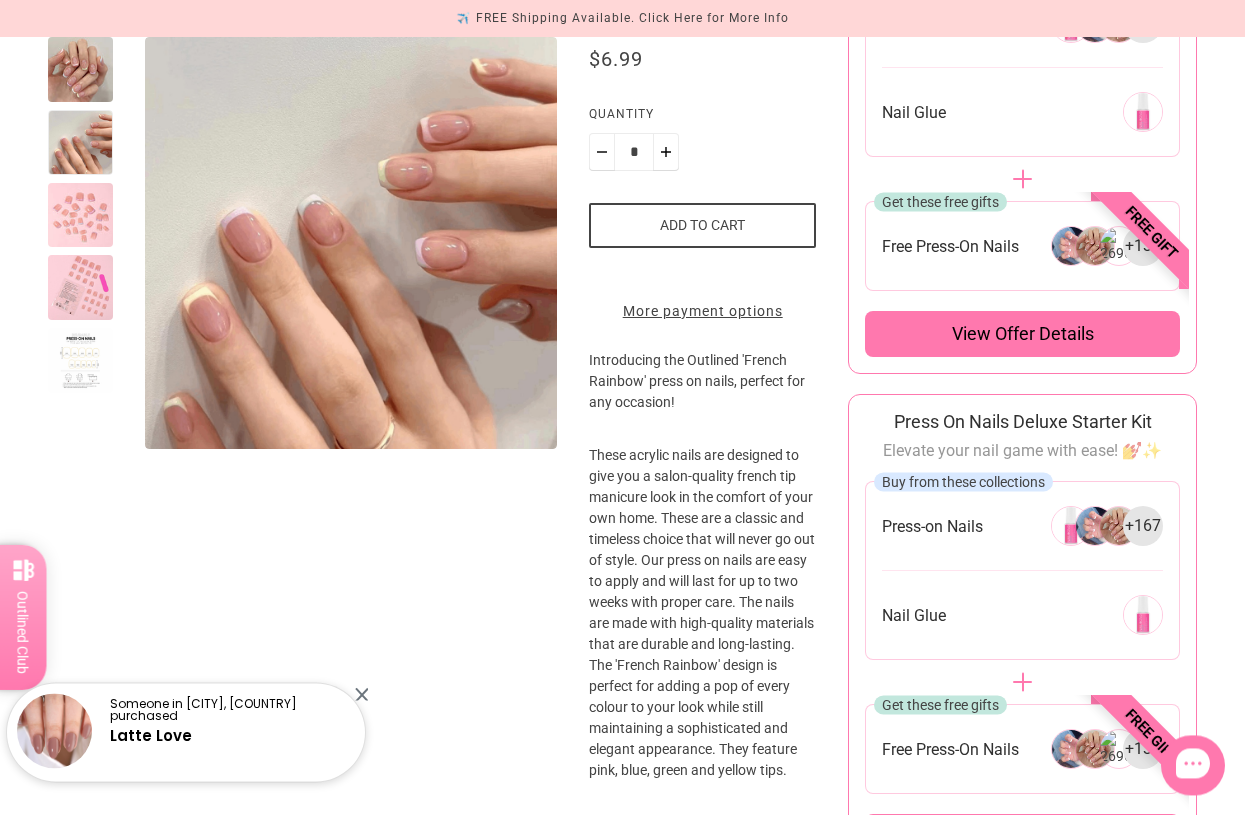 scroll, scrollTop: 424, scrollLeft: 0, axis: vertical 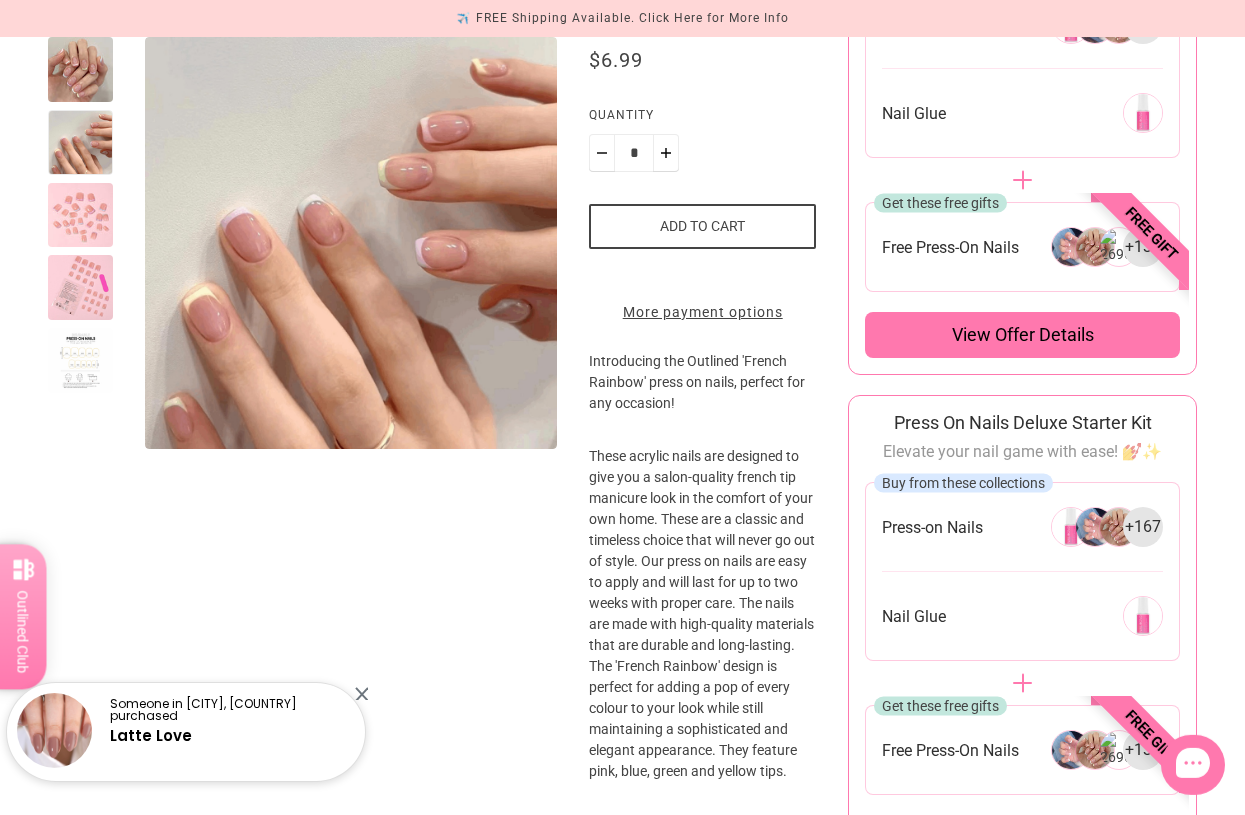 click on "Add to cart" at bounding box center (702, 226) 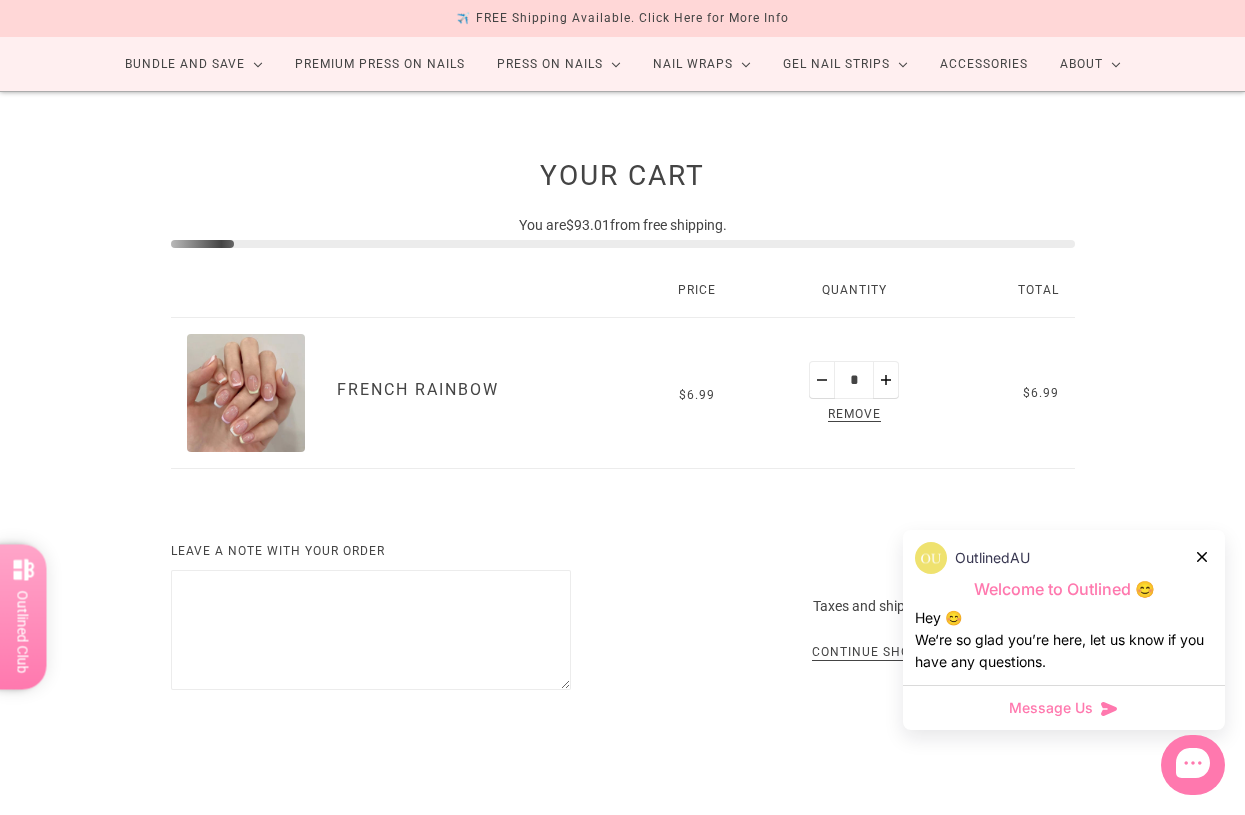 scroll, scrollTop: 0, scrollLeft: 0, axis: both 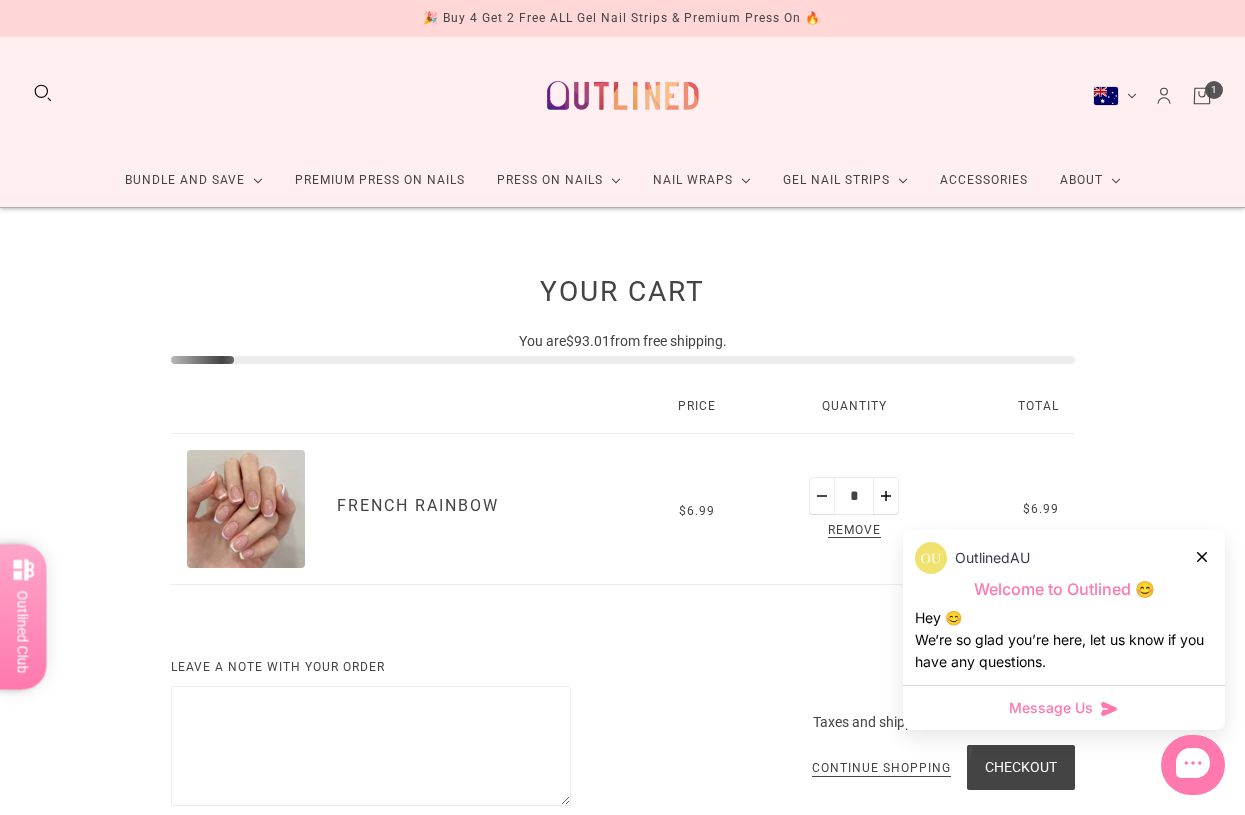 click on "Premium Press On Nails" 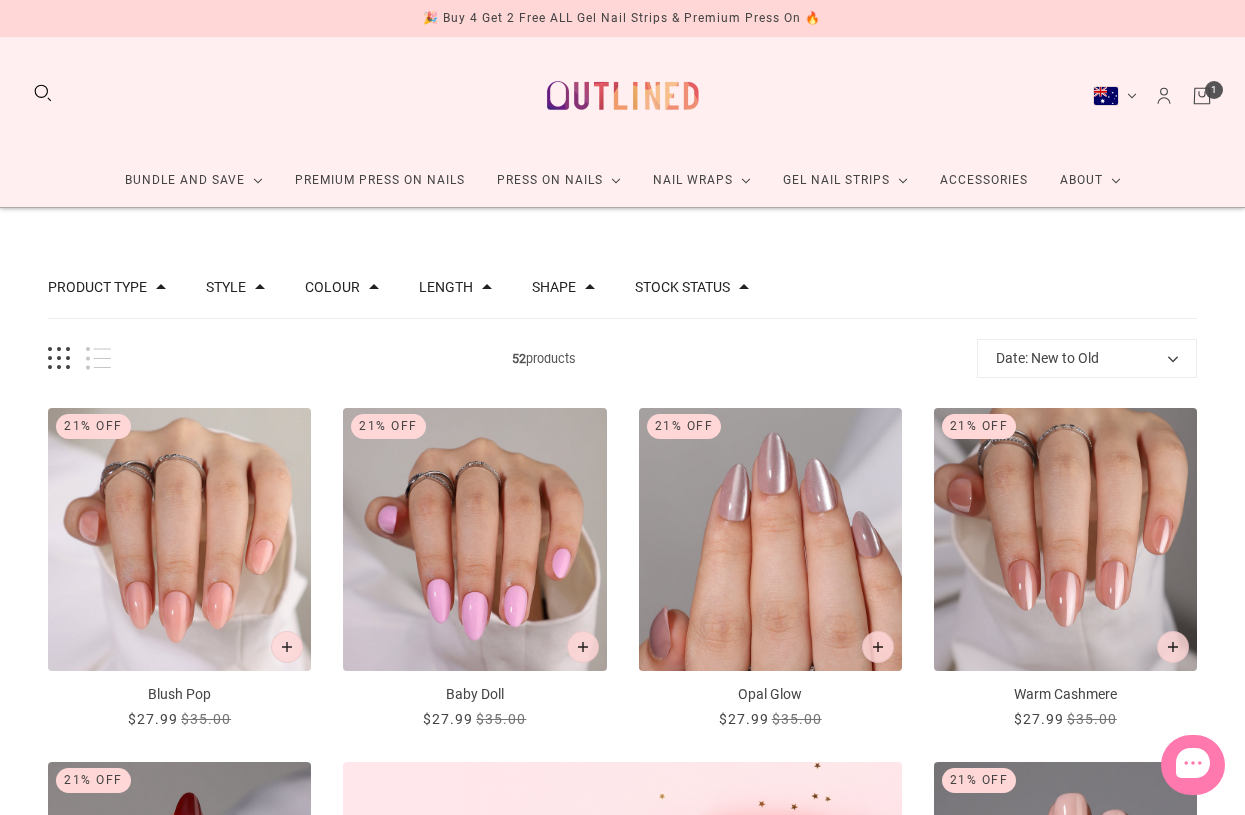 scroll, scrollTop: 13, scrollLeft: 0, axis: vertical 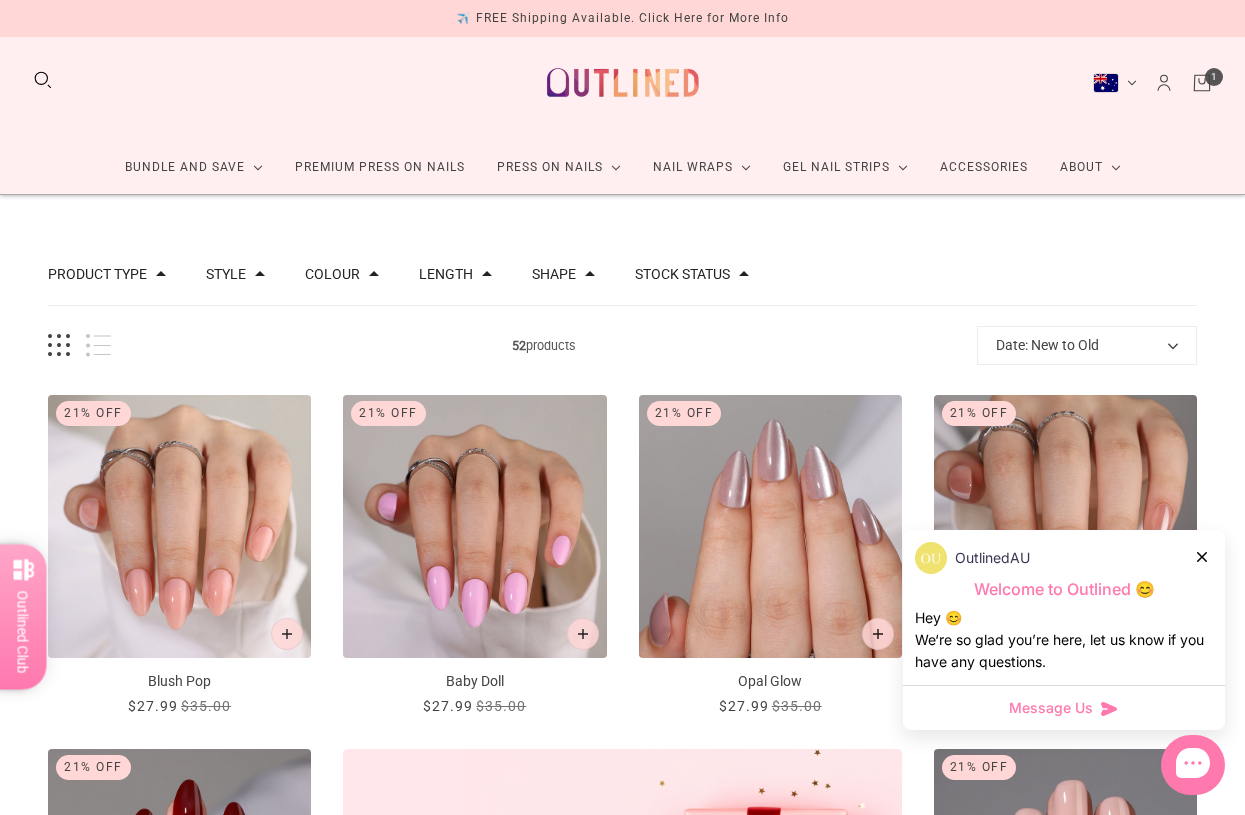 click at bounding box center (487, 274) 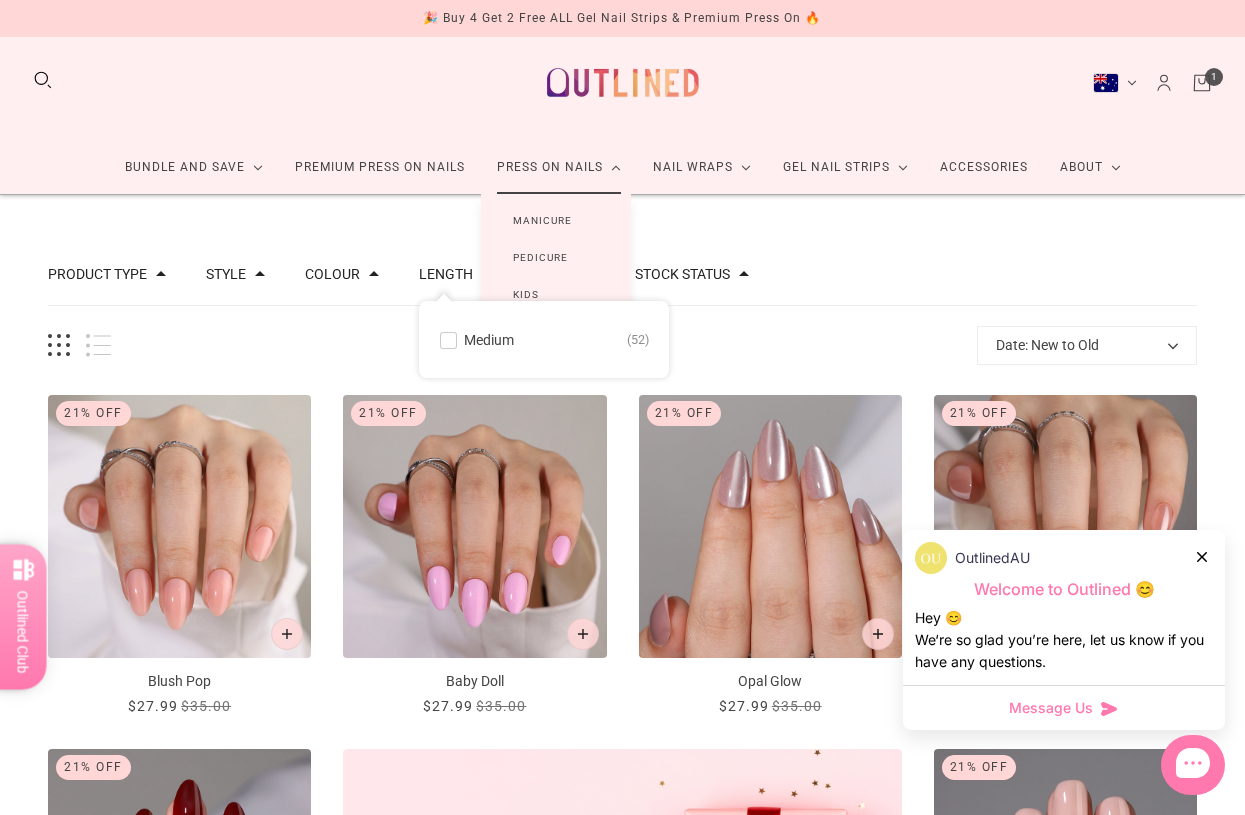 click on "Manicure" at bounding box center (542, 220) 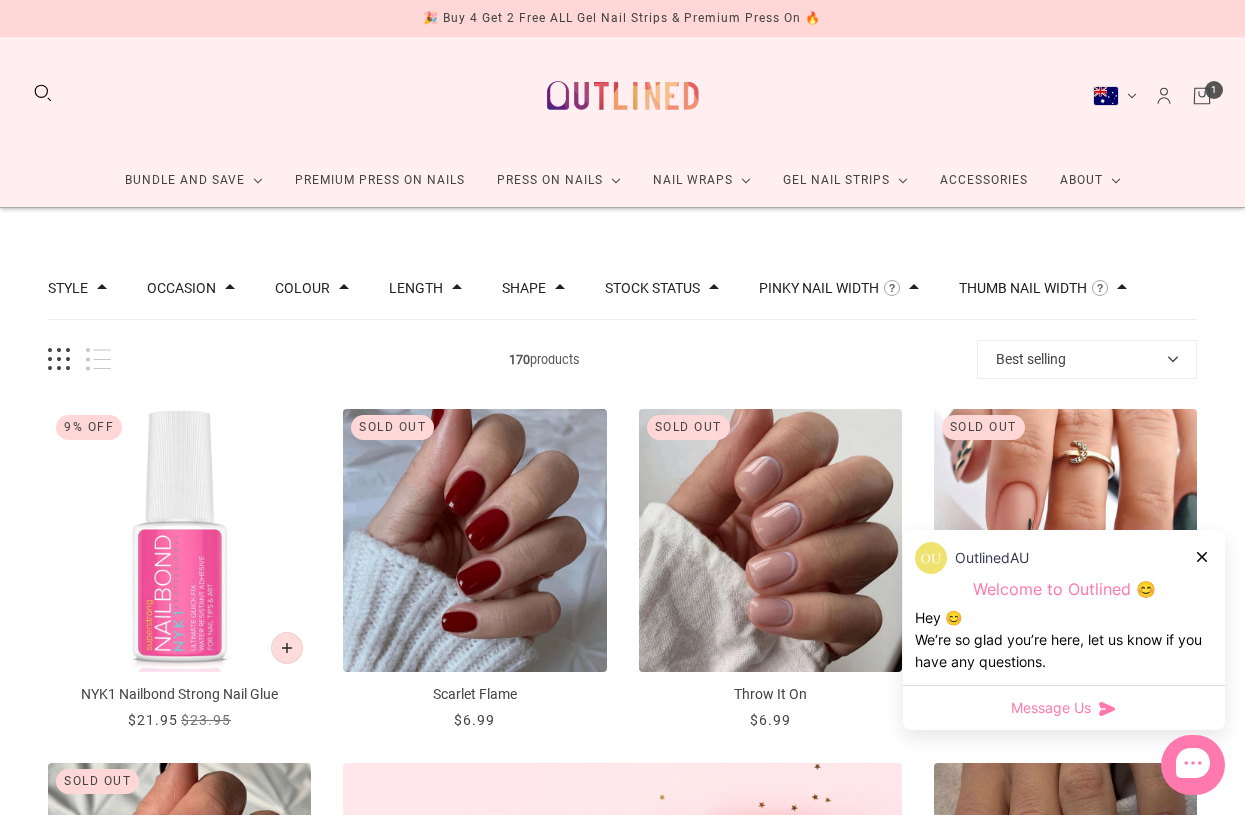 scroll, scrollTop: 13, scrollLeft: 0, axis: vertical 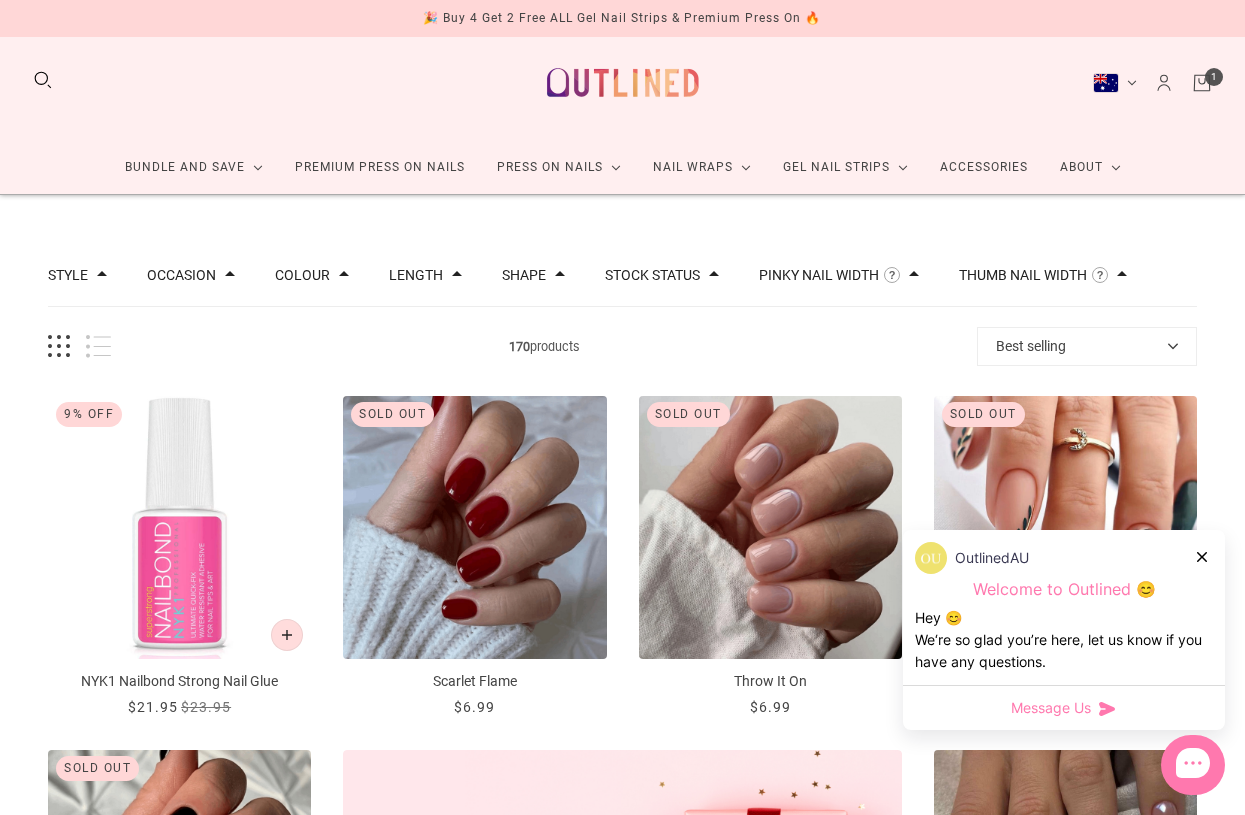 click on "Length" at bounding box center [416, 275] 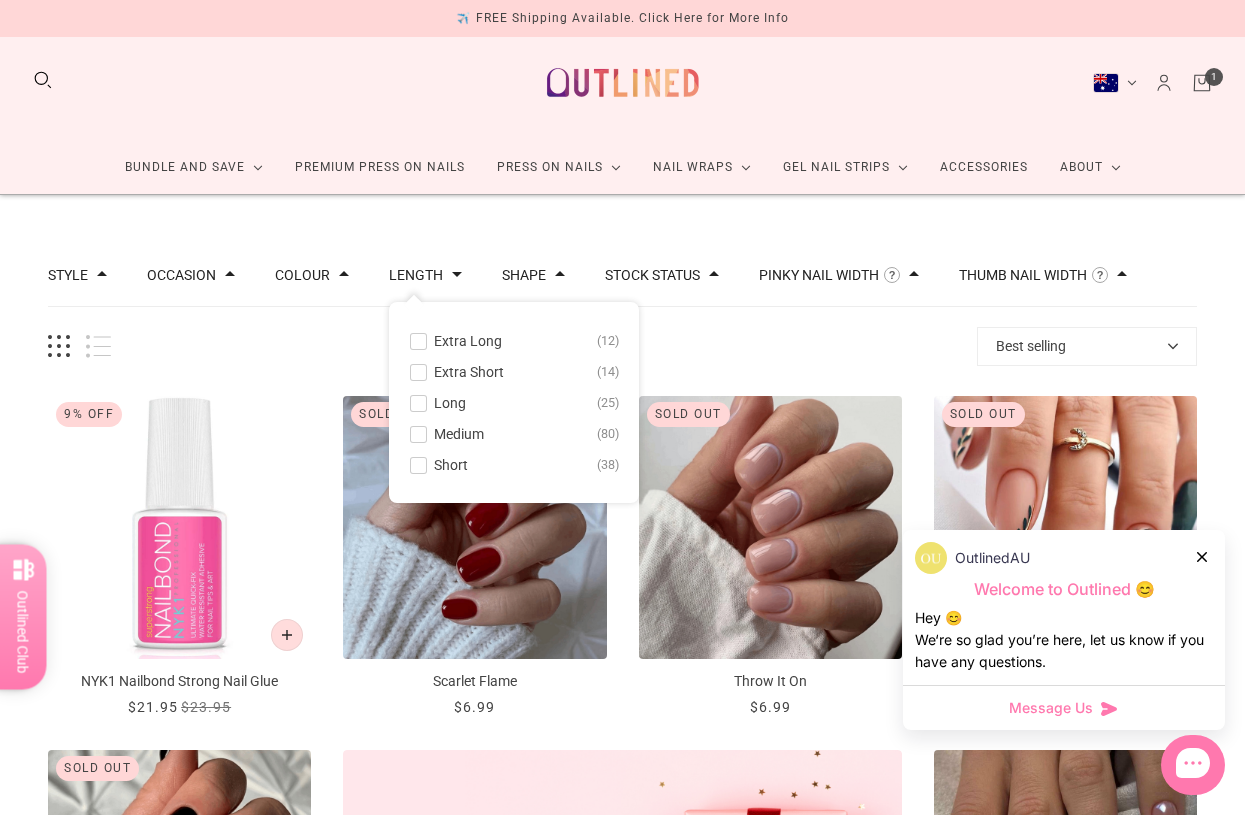 click at bounding box center [418, 372] 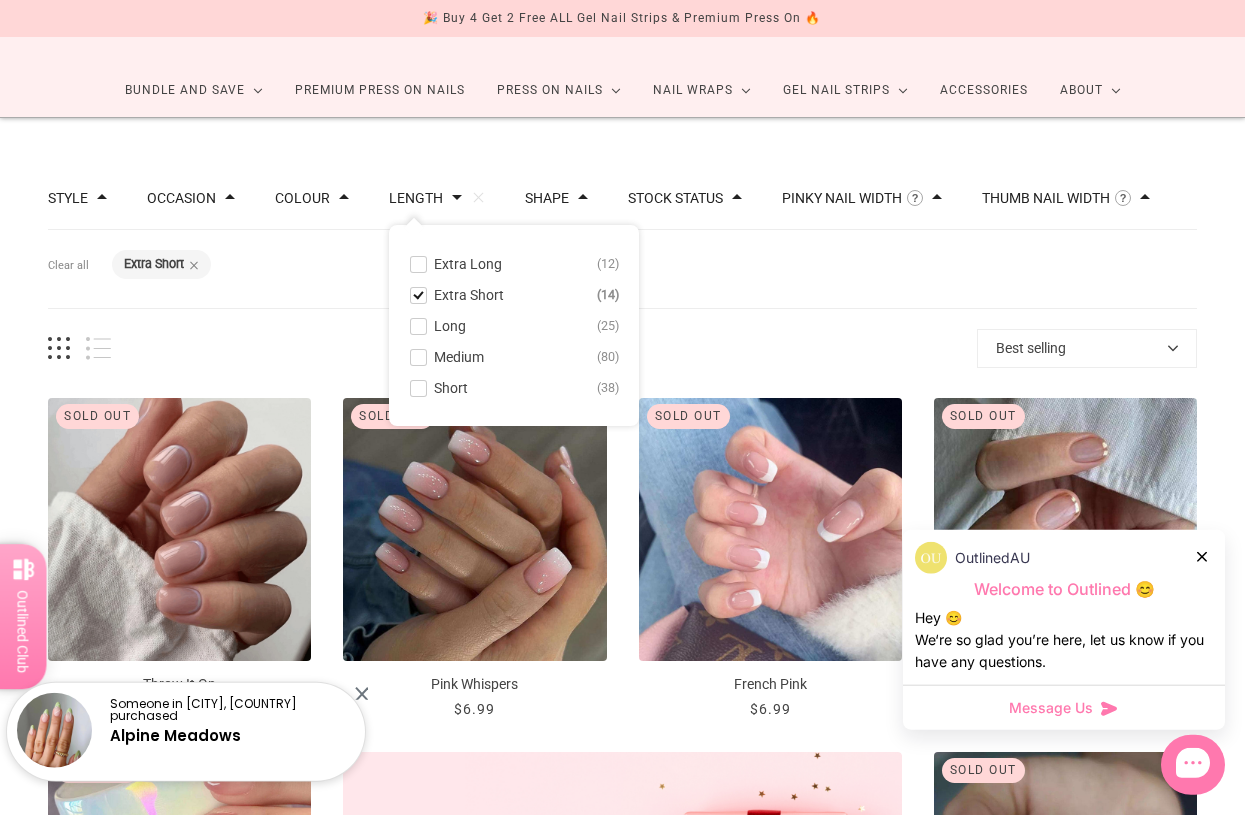 scroll, scrollTop: 0, scrollLeft: 0, axis: both 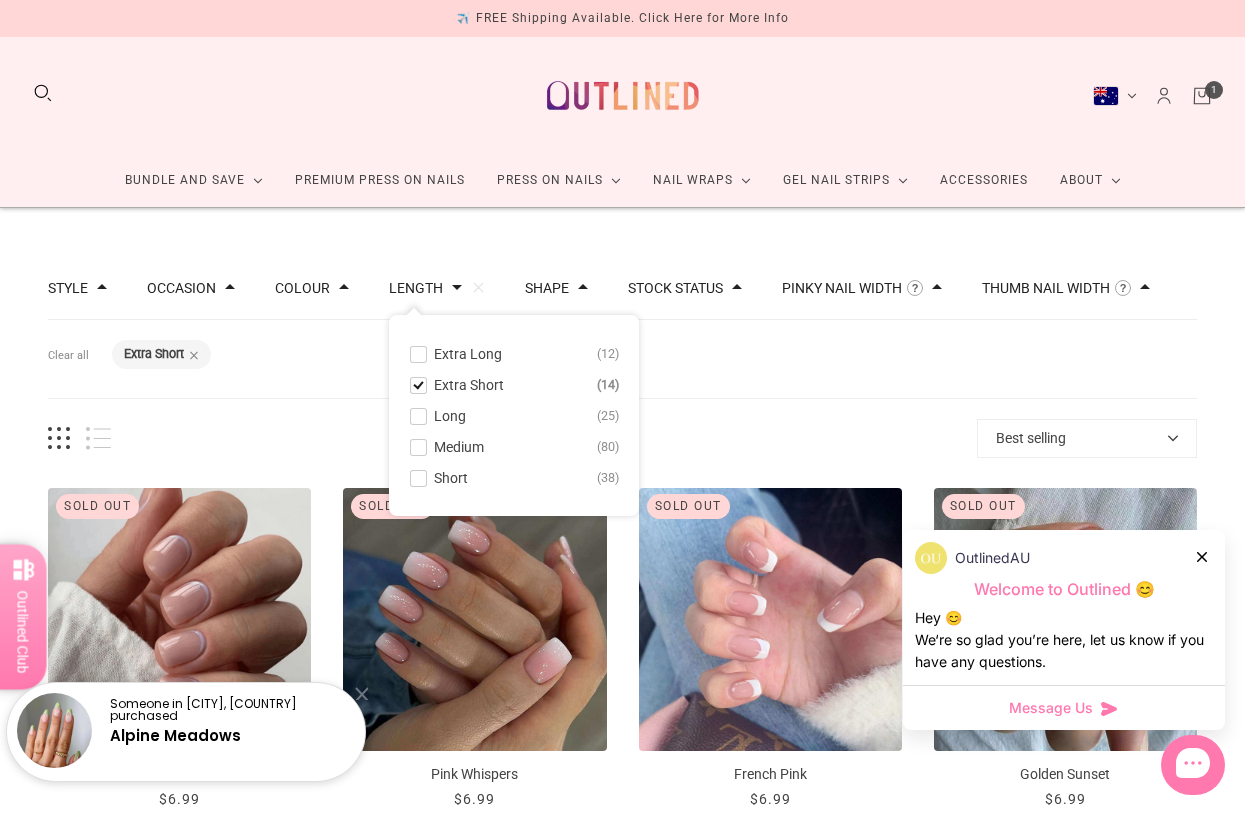 click at bounding box center [418, 478] 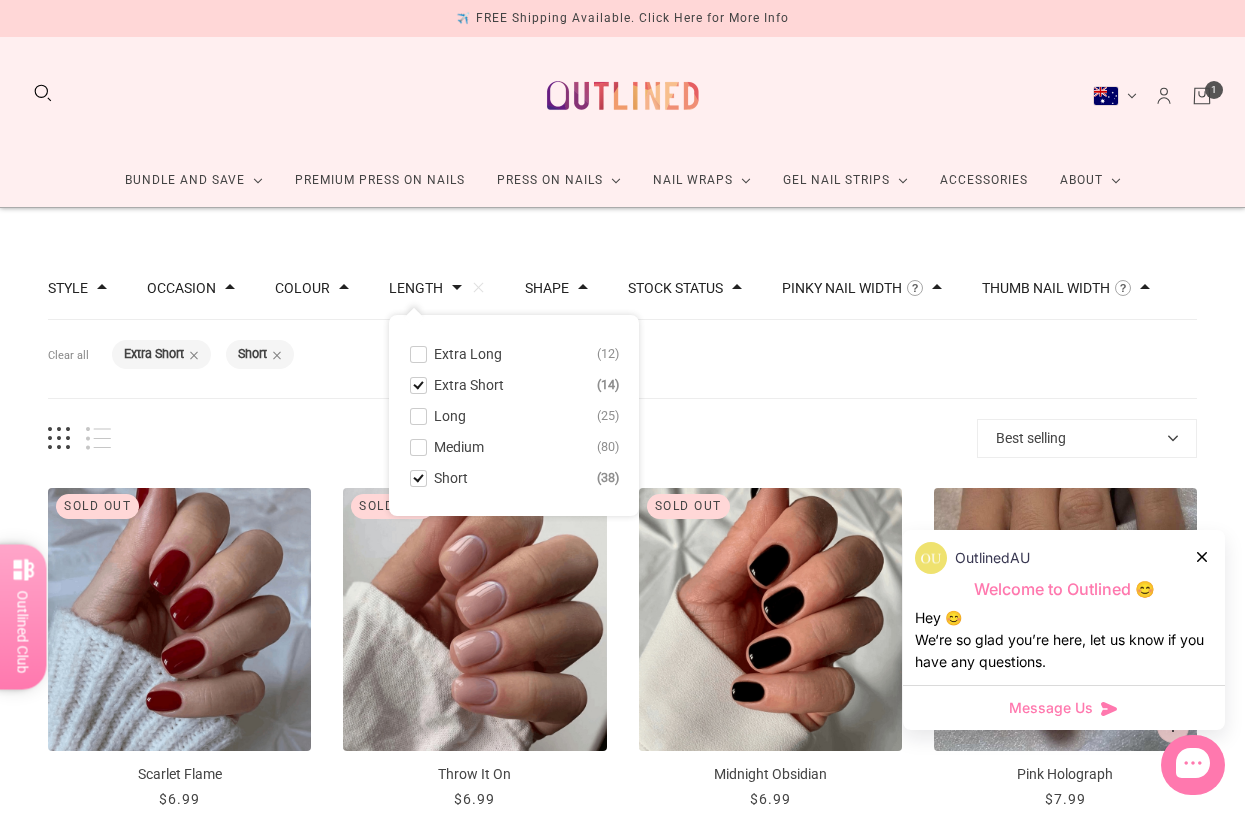 click at bounding box center (418, 385) 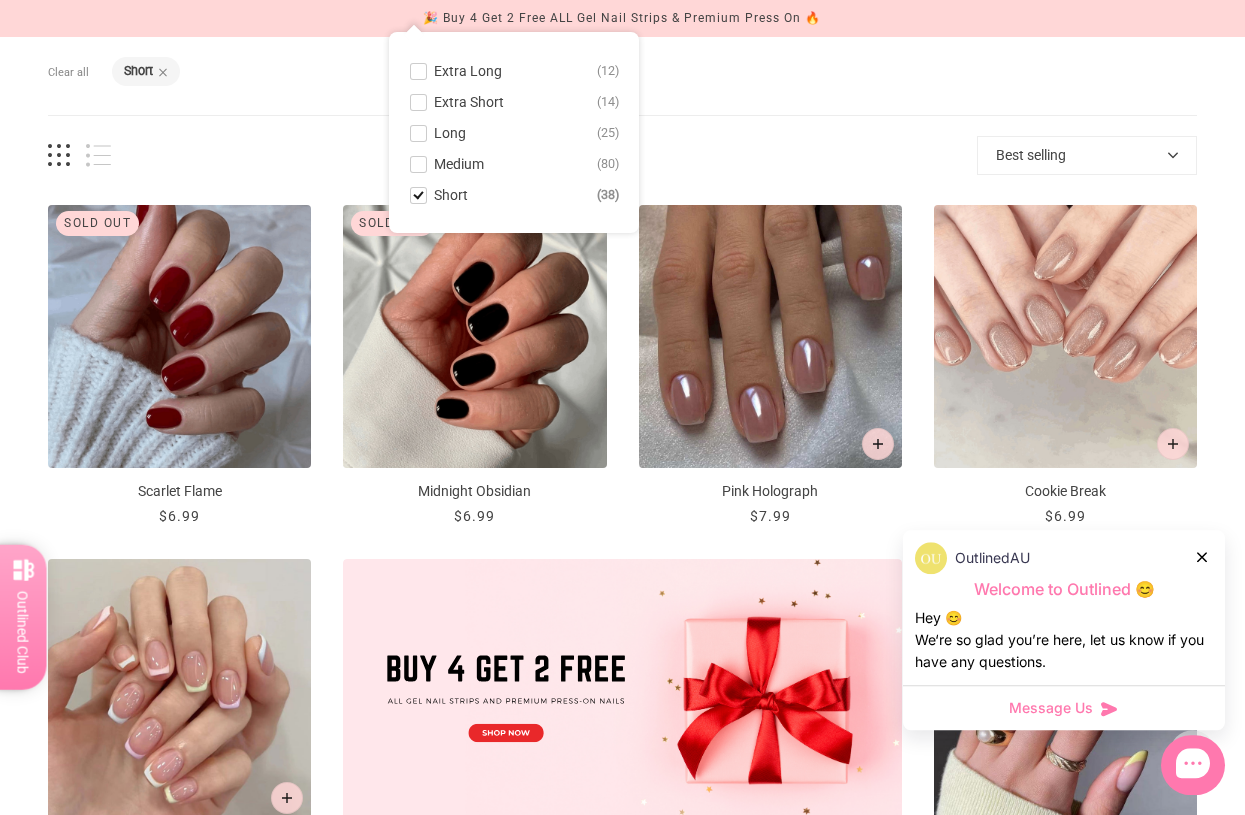 scroll, scrollTop: 283, scrollLeft: 0, axis: vertical 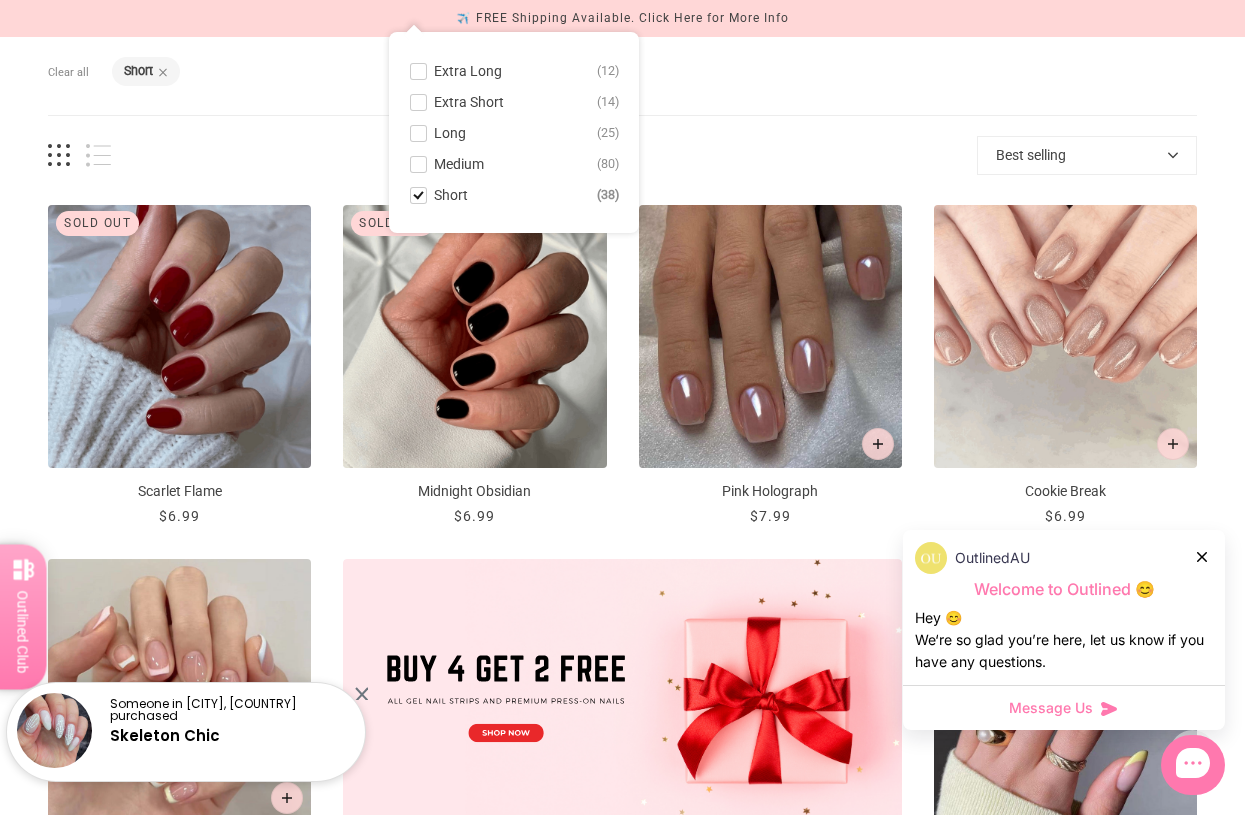 click at bounding box center (1065, 336) 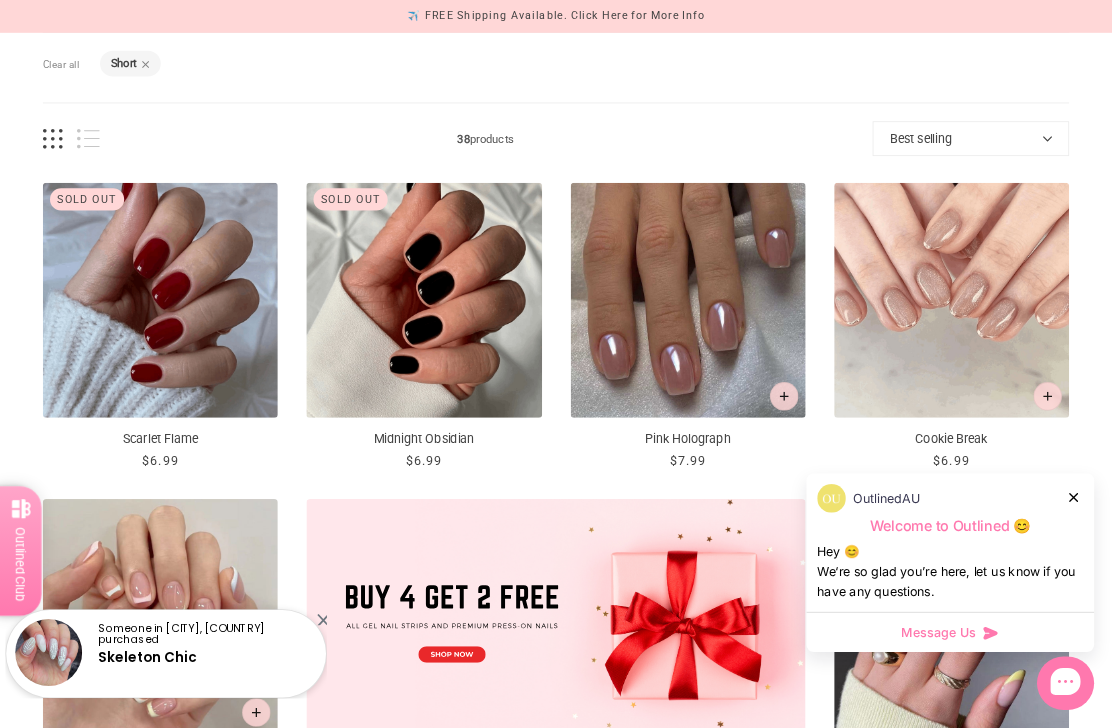 scroll, scrollTop: 354, scrollLeft: 8, axis: both 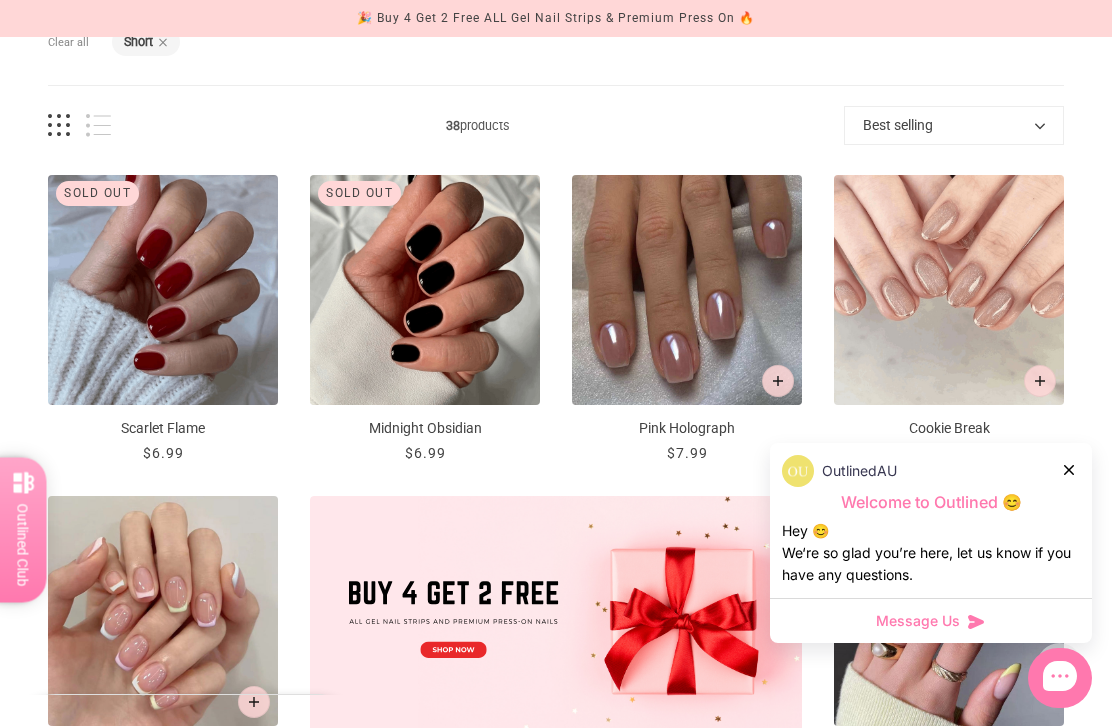 click at bounding box center [687, 290] 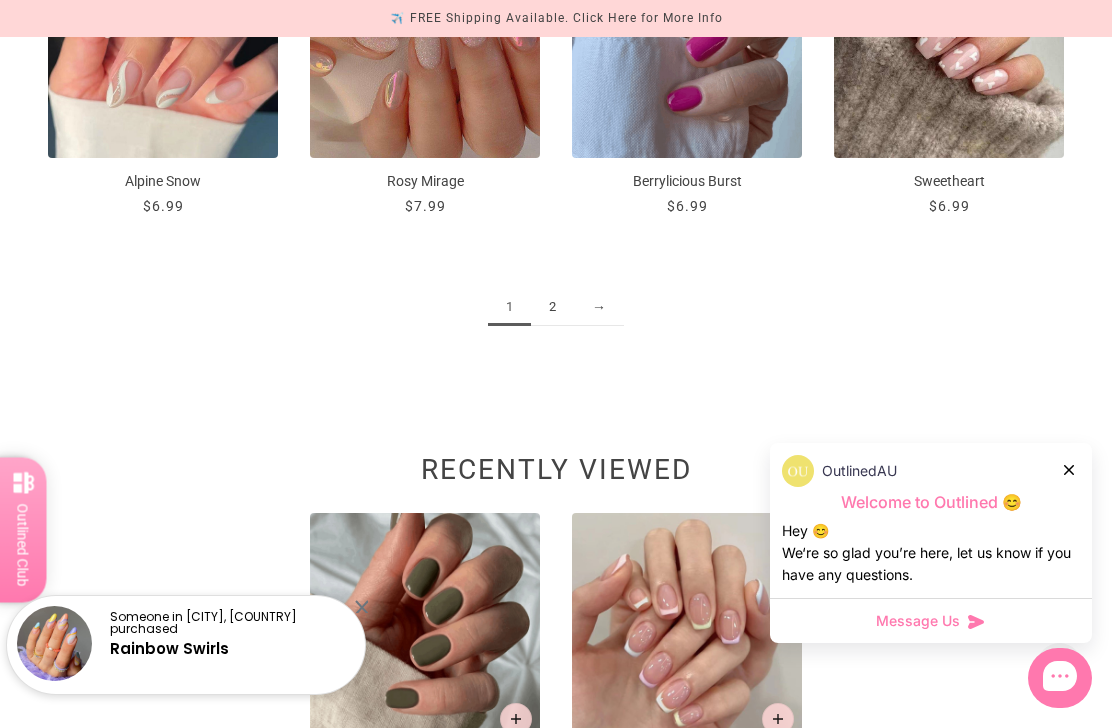 scroll, scrollTop: 2241, scrollLeft: 0, axis: vertical 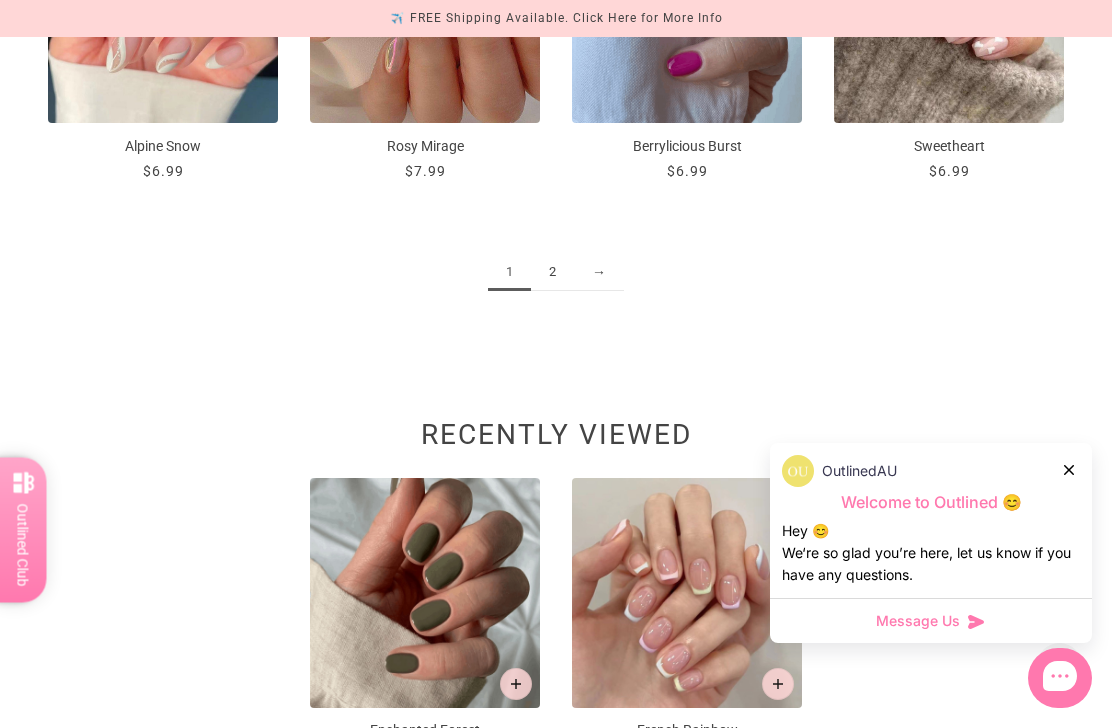 click on "2" at bounding box center [552, 272] 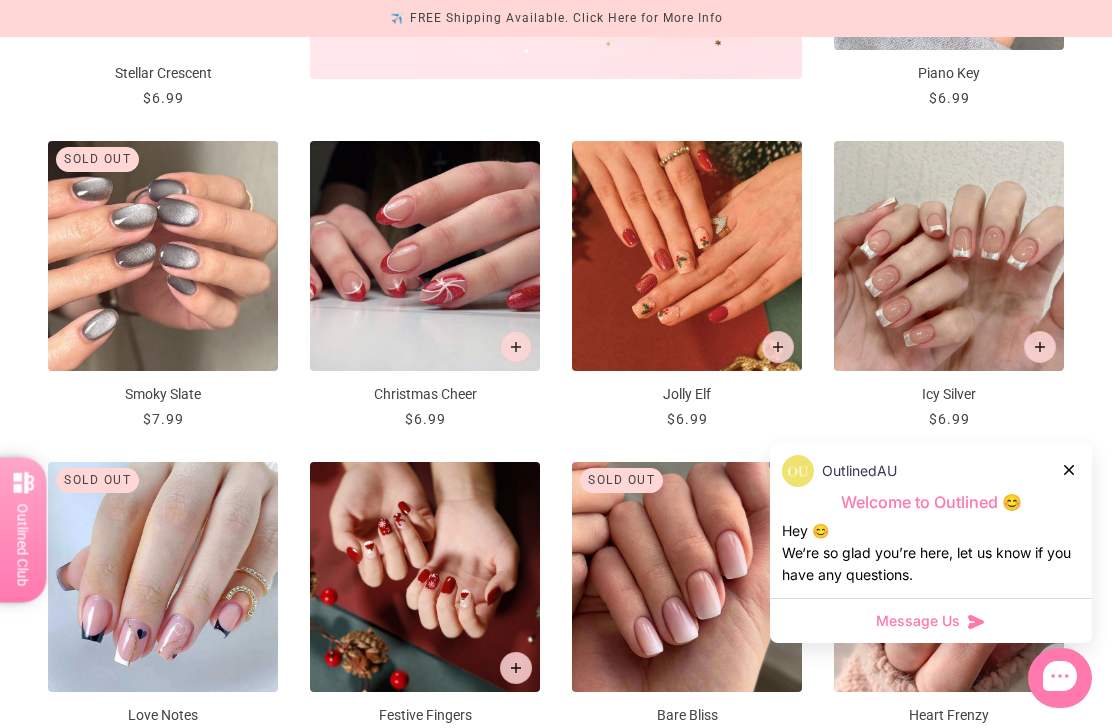 scroll, scrollTop: 1028, scrollLeft: 0, axis: vertical 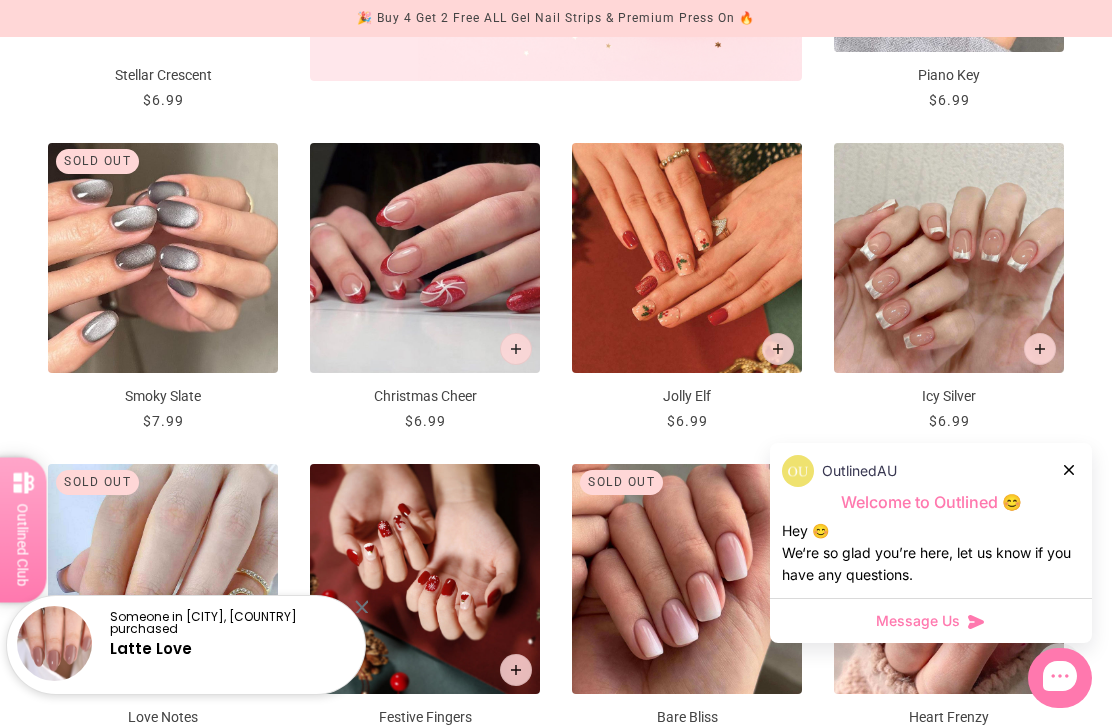 click at bounding box center (949, 258) 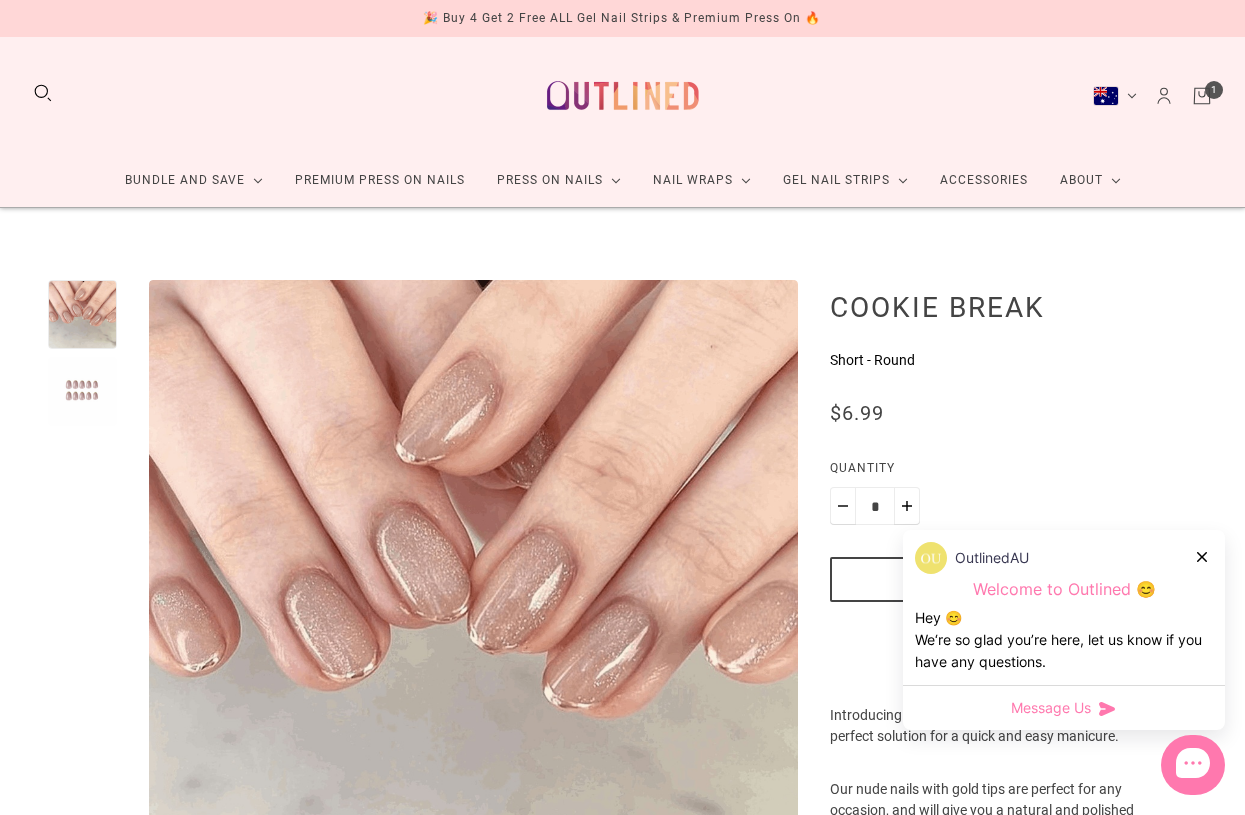 scroll, scrollTop: 0, scrollLeft: 0, axis: both 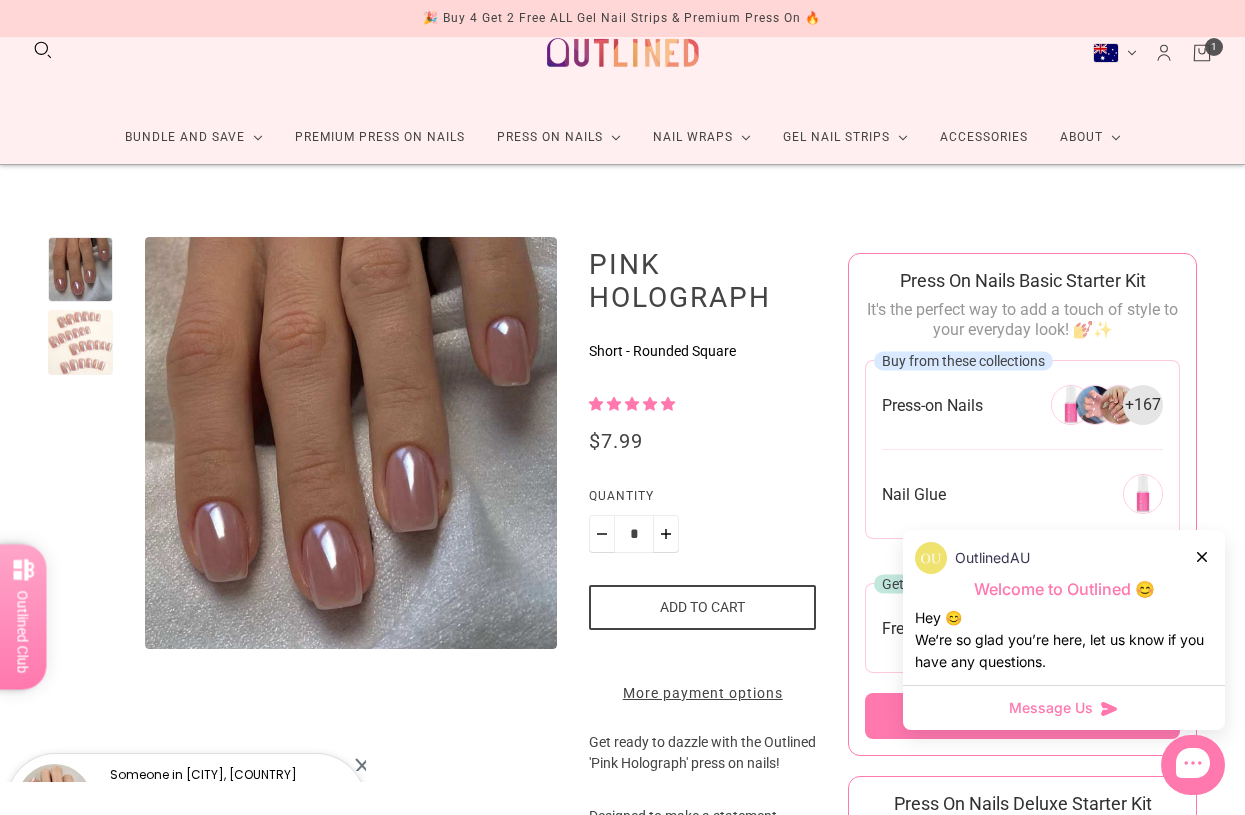 click at bounding box center (80, 342) 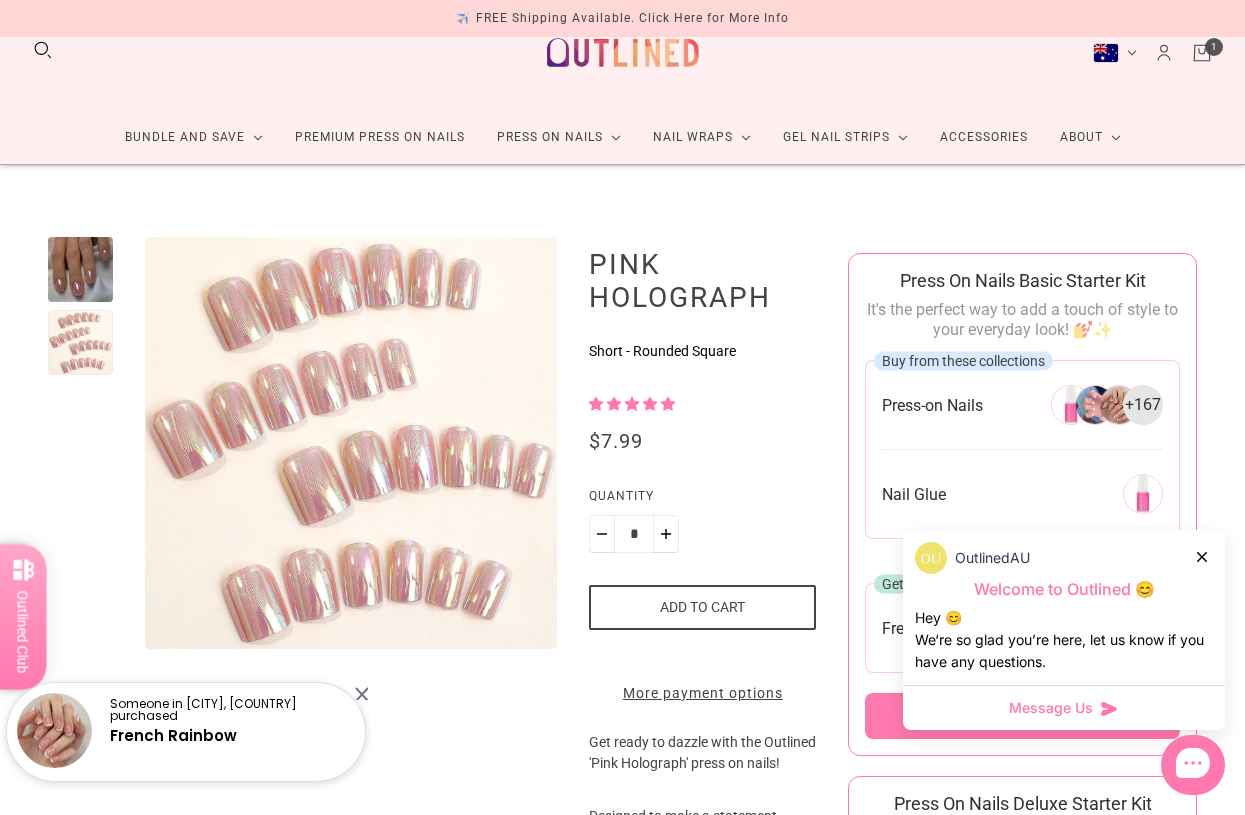 click at bounding box center [80, 269] 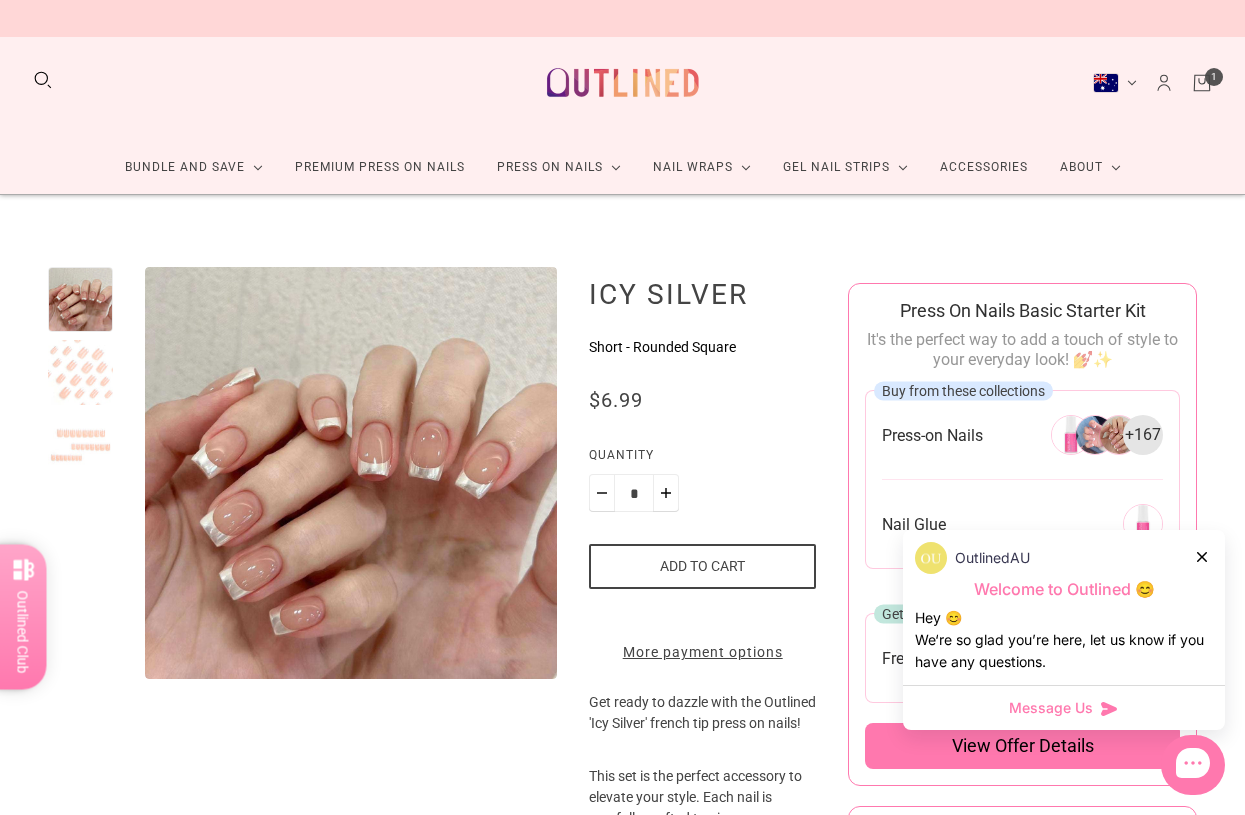 scroll, scrollTop: 13, scrollLeft: 0, axis: vertical 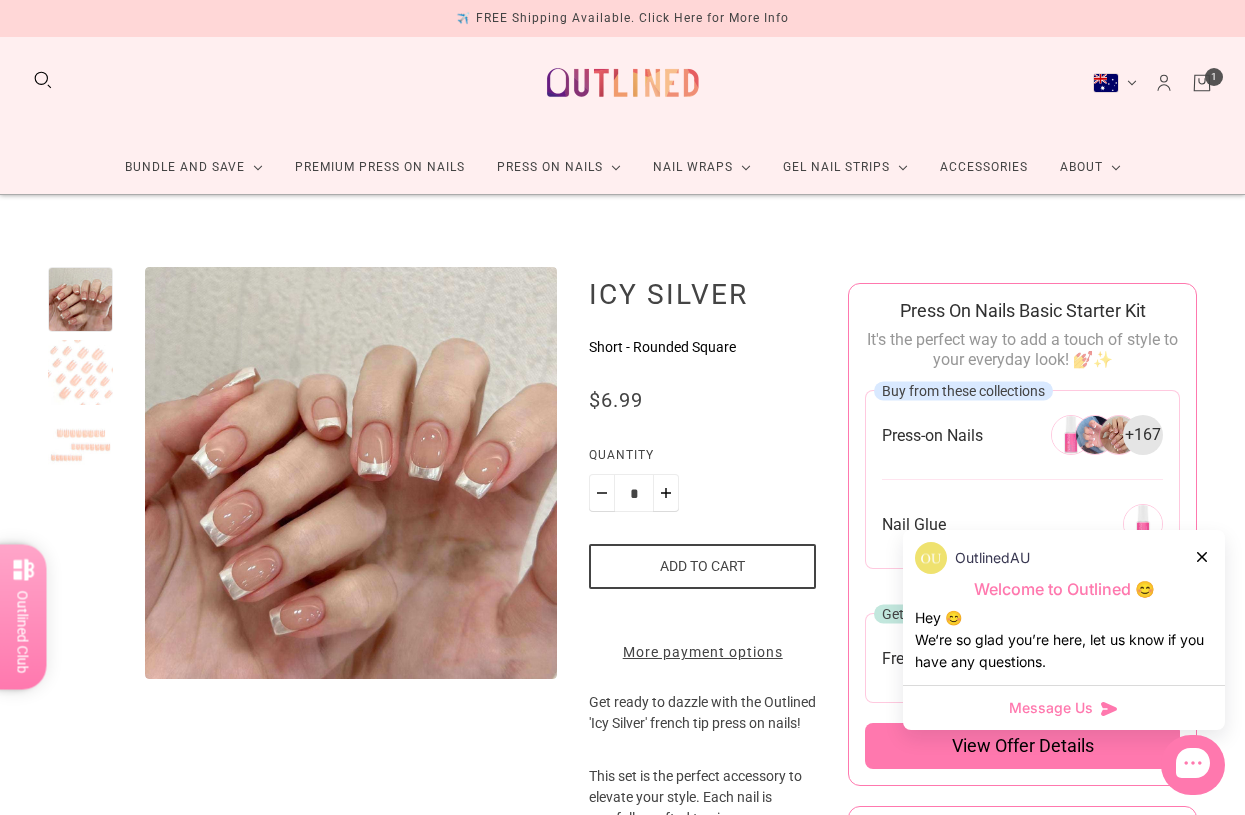 click at bounding box center [80, 372] 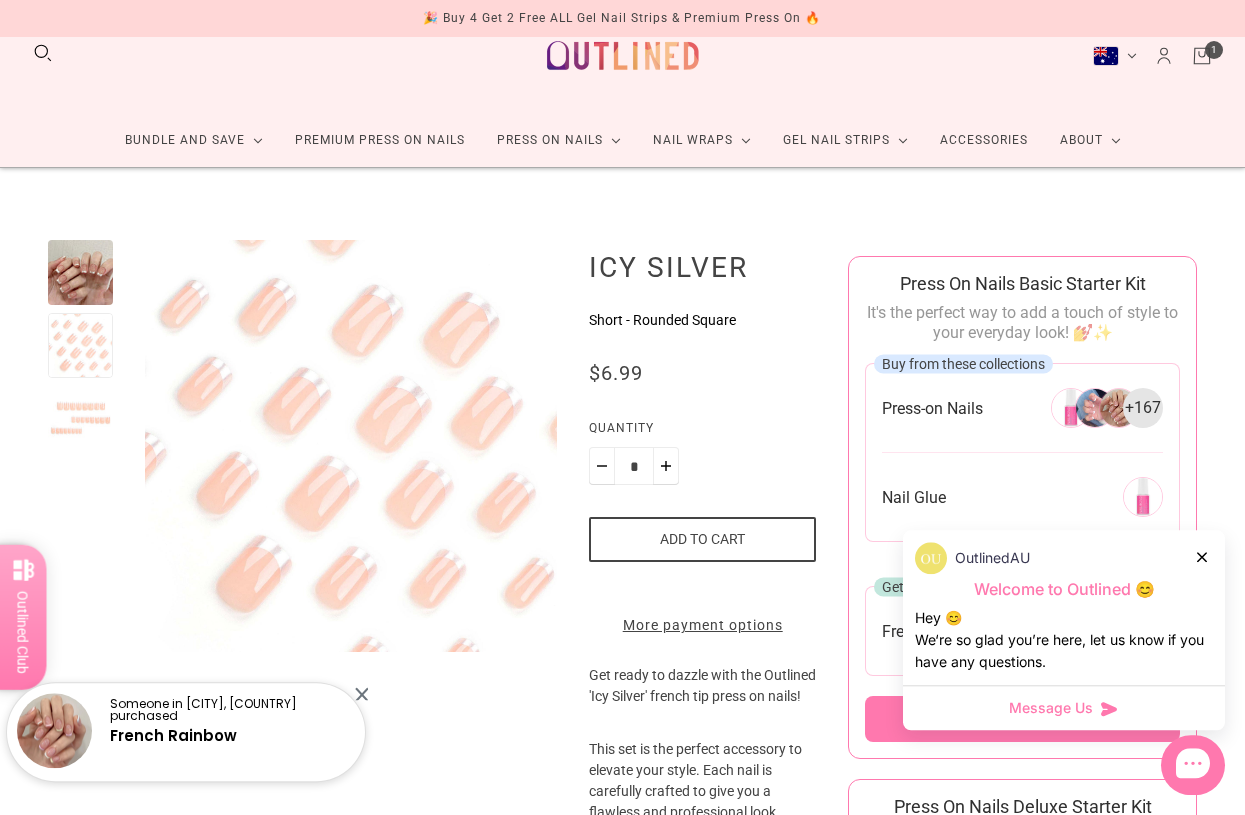 click at bounding box center [80, 272] 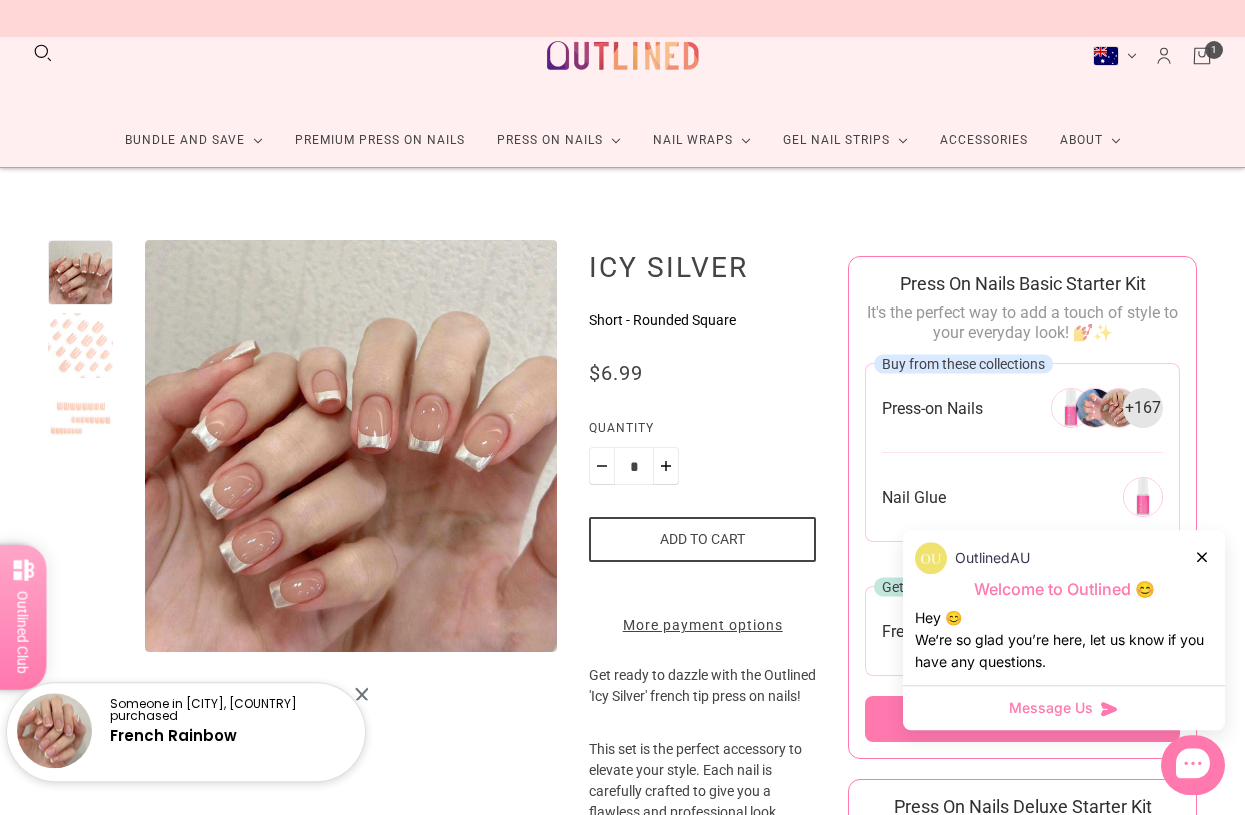 scroll, scrollTop: 40, scrollLeft: 0, axis: vertical 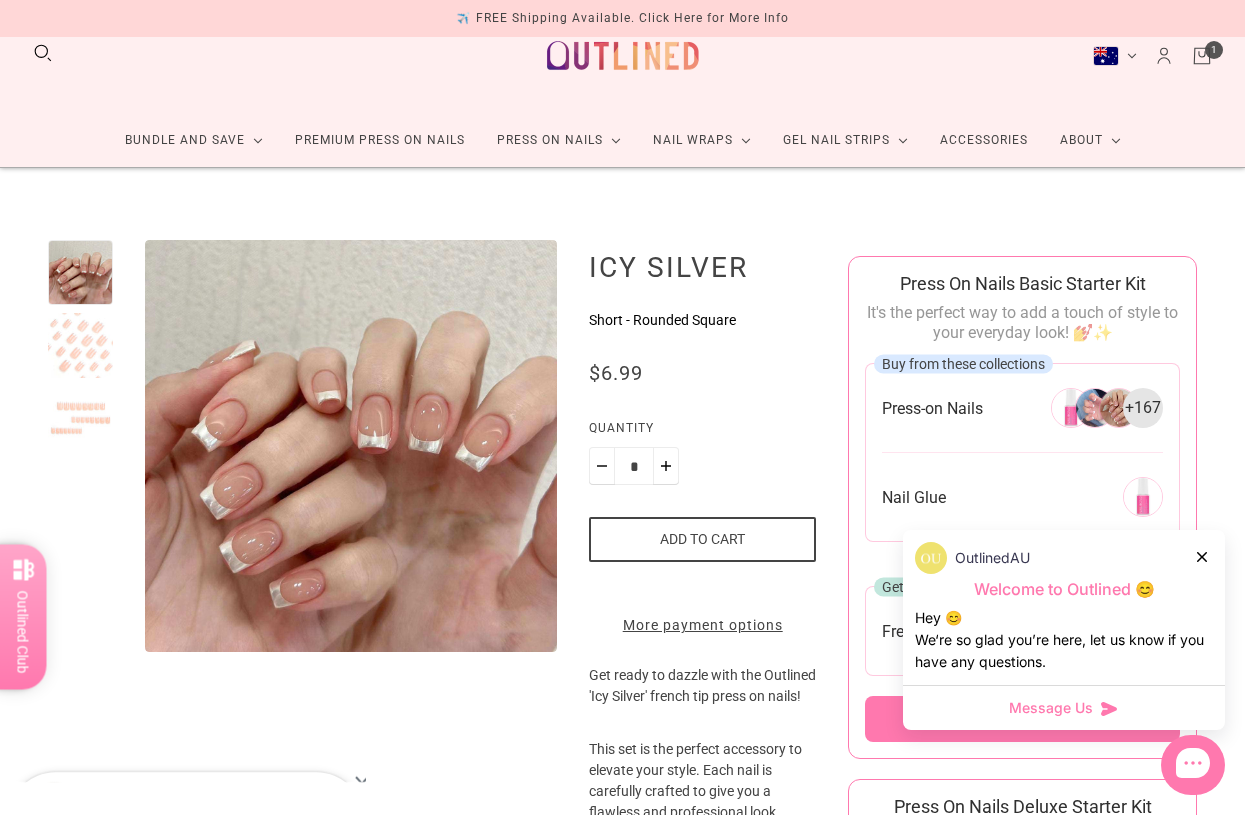 click 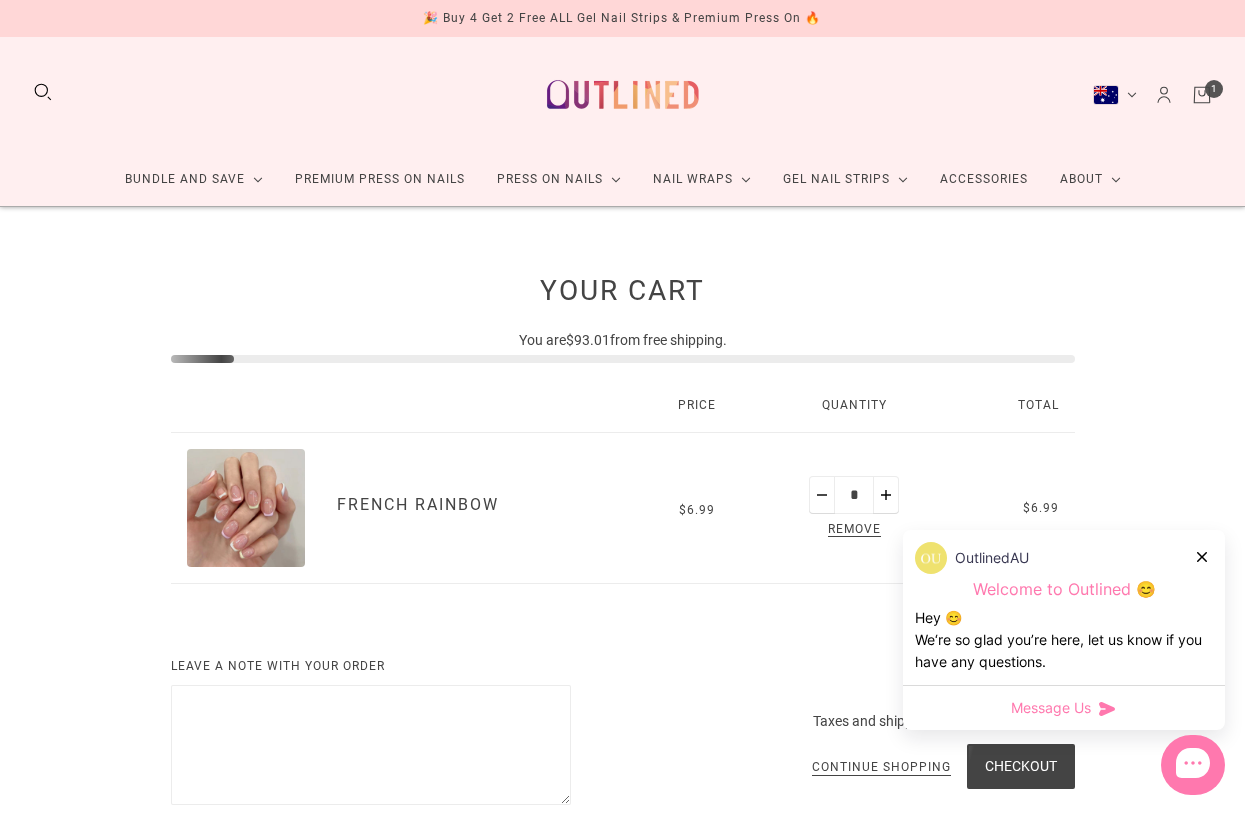 scroll, scrollTop: 2, scrollLeft: 0, axis: vertical 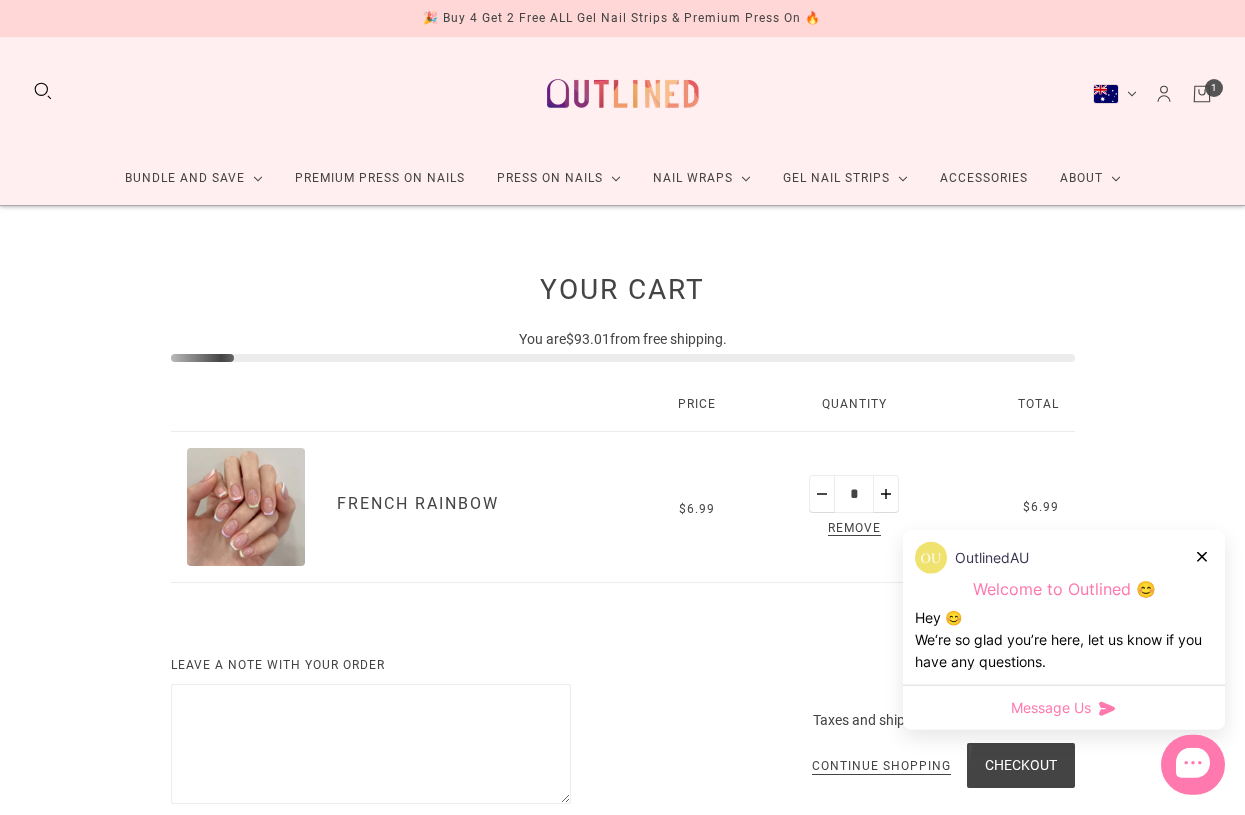 click at bounding box center (246, 507) 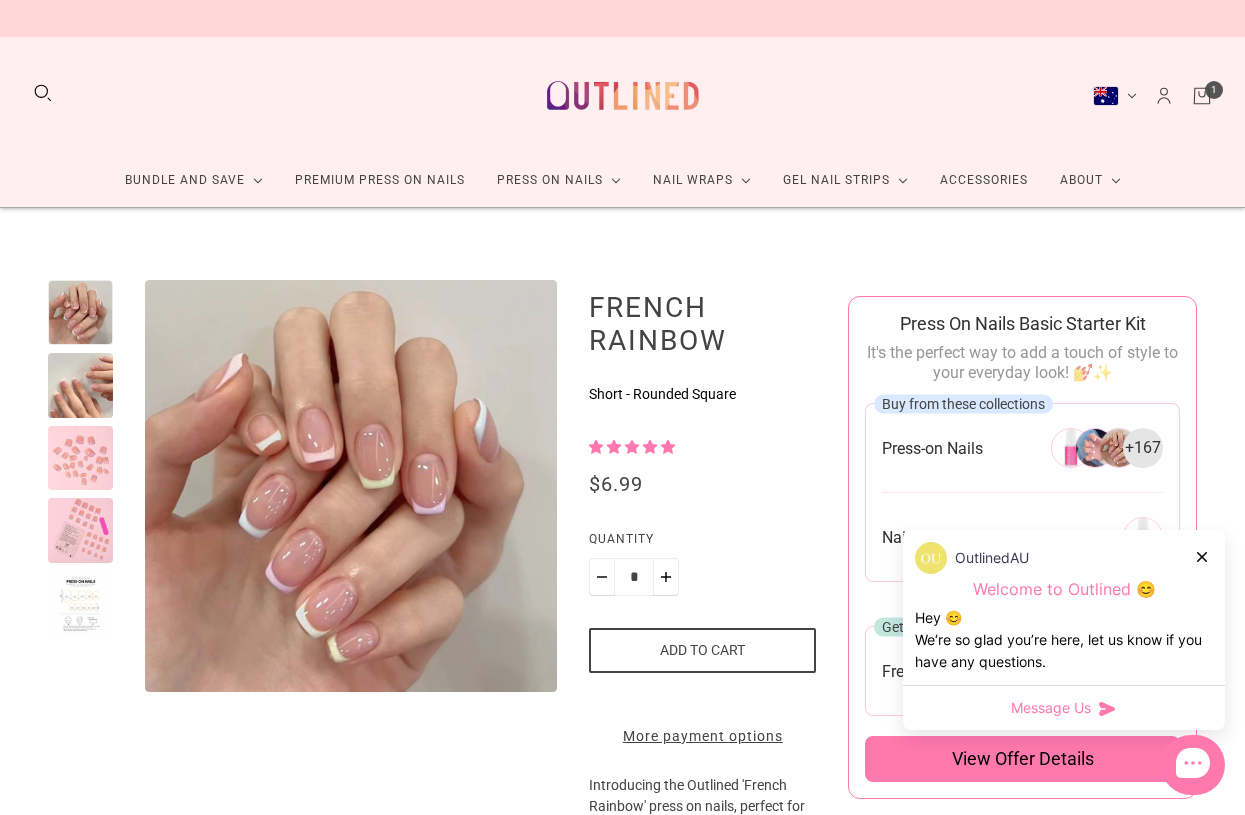 scroll, scrollTop: 13, scrollLeft: 0, axis: vertical 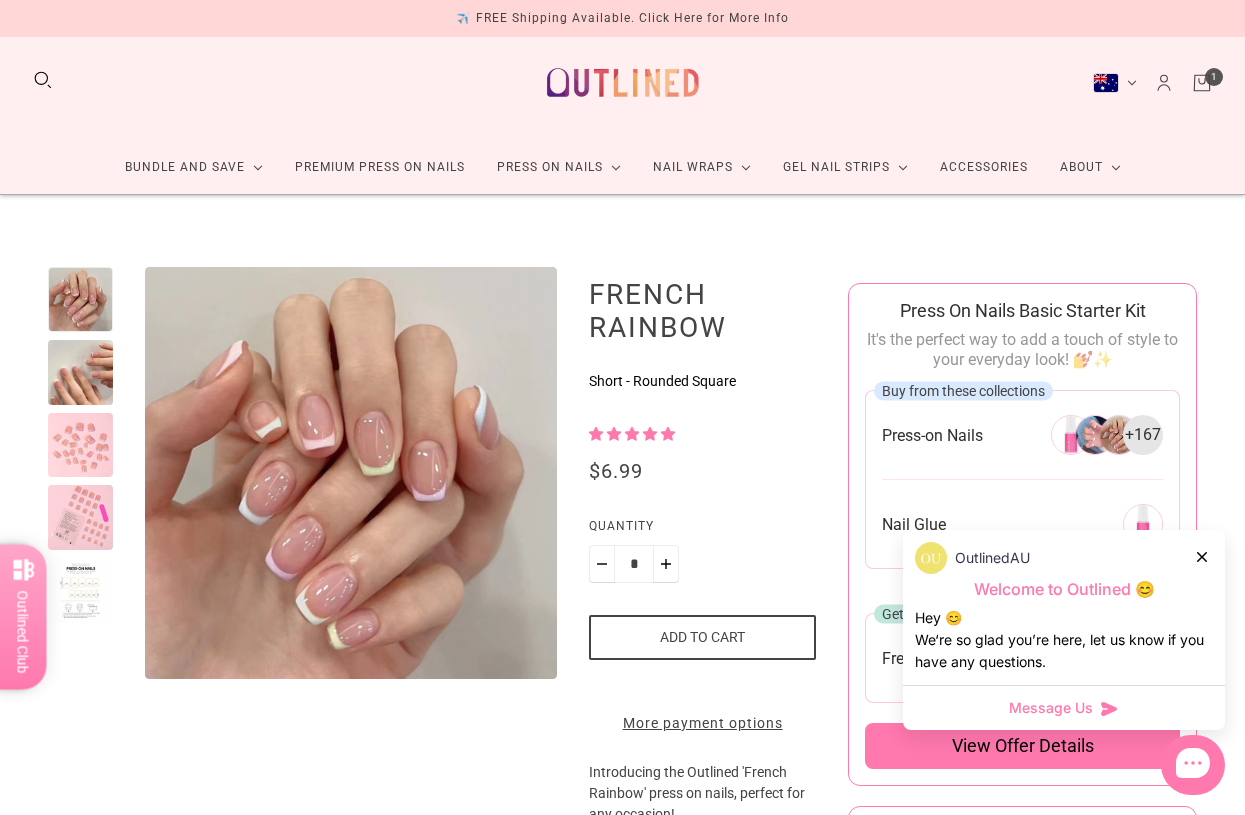 click at bounding box center [80, 445] 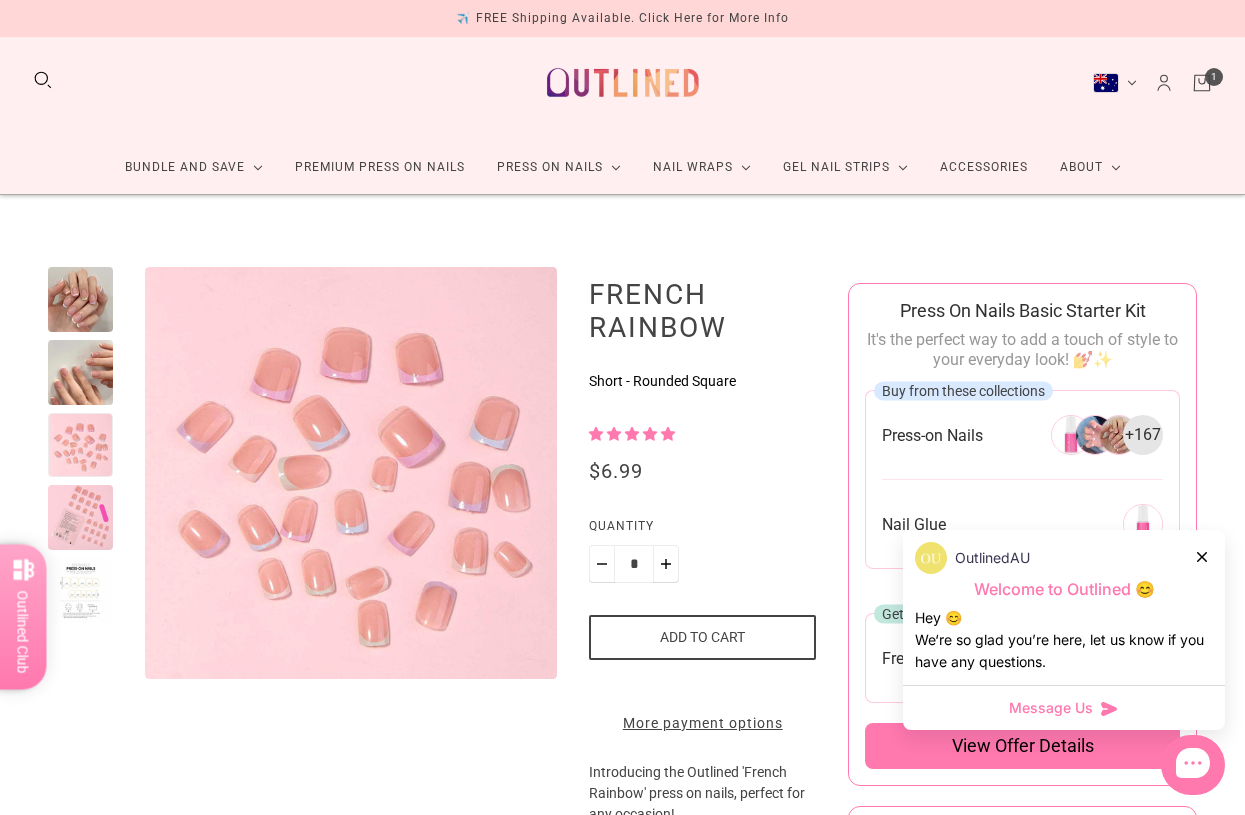 click at bounding box center (80, 299) 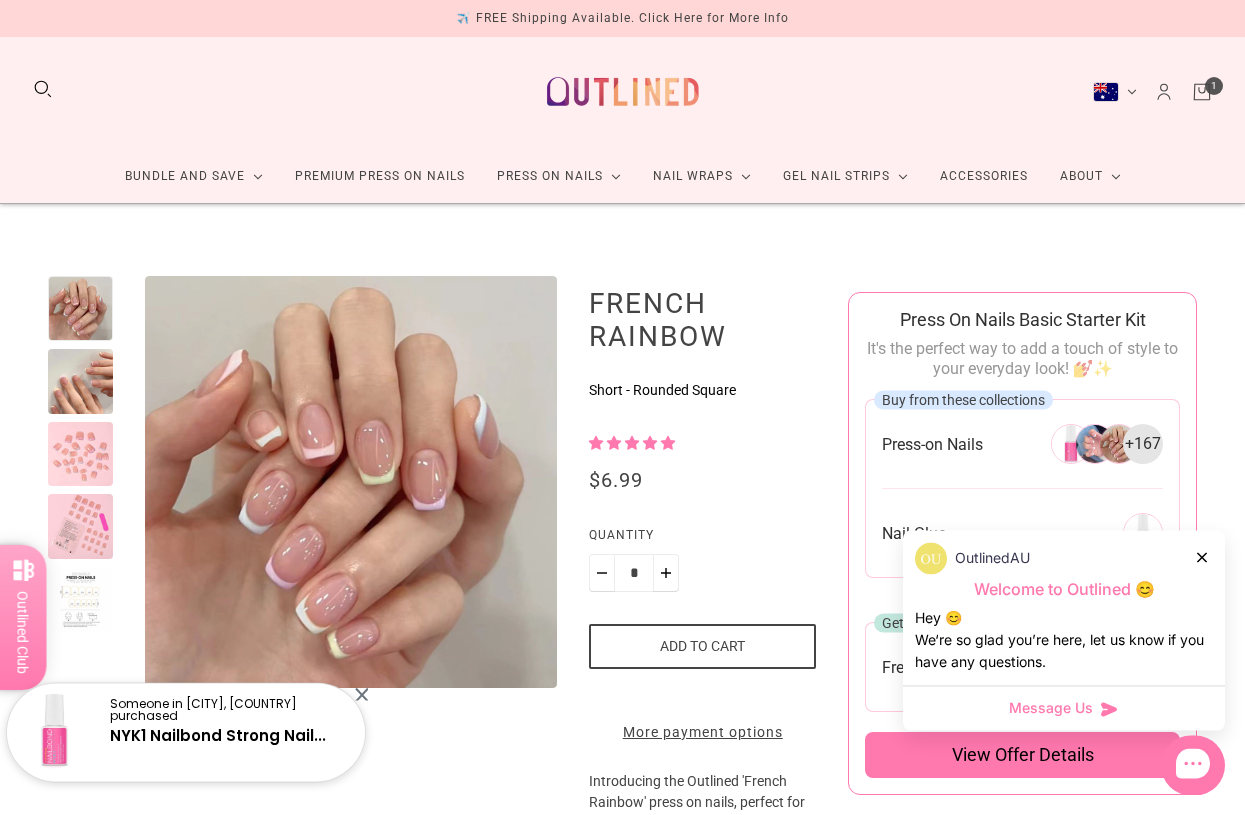 scroll, scrollTop: 0, scrollLeft: 0, axis: both 